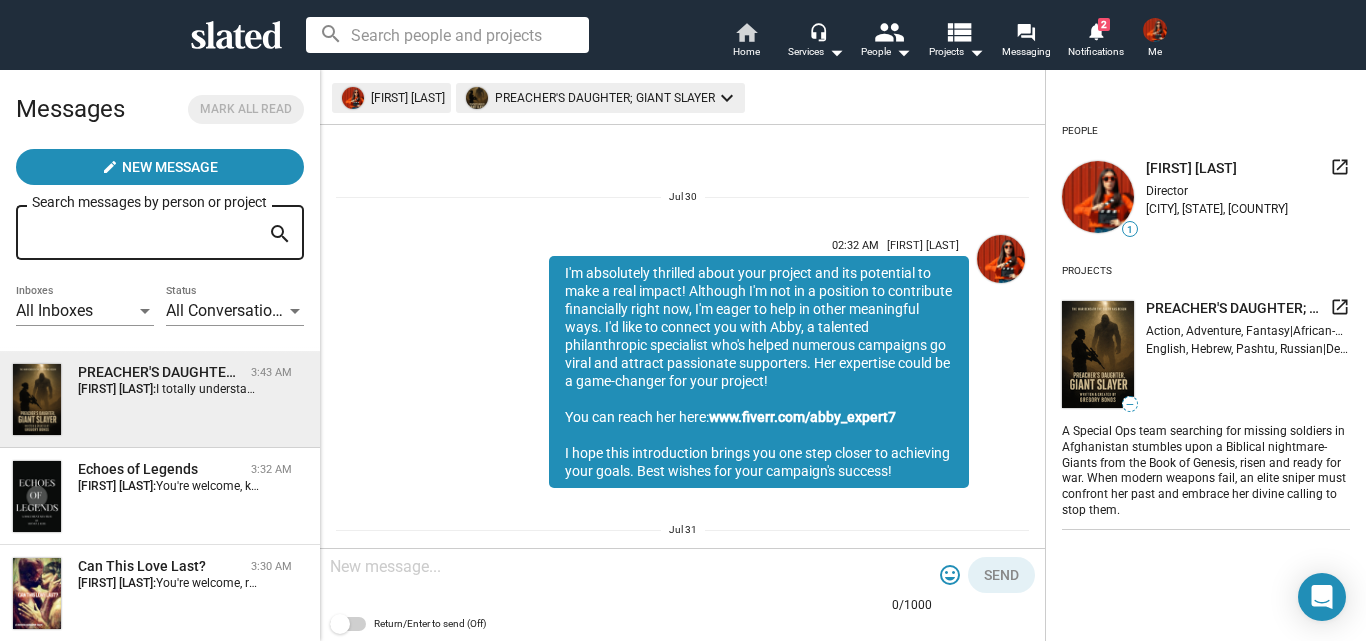 scroll, scrollTop: 0, scrollLeft: 0, axis: both 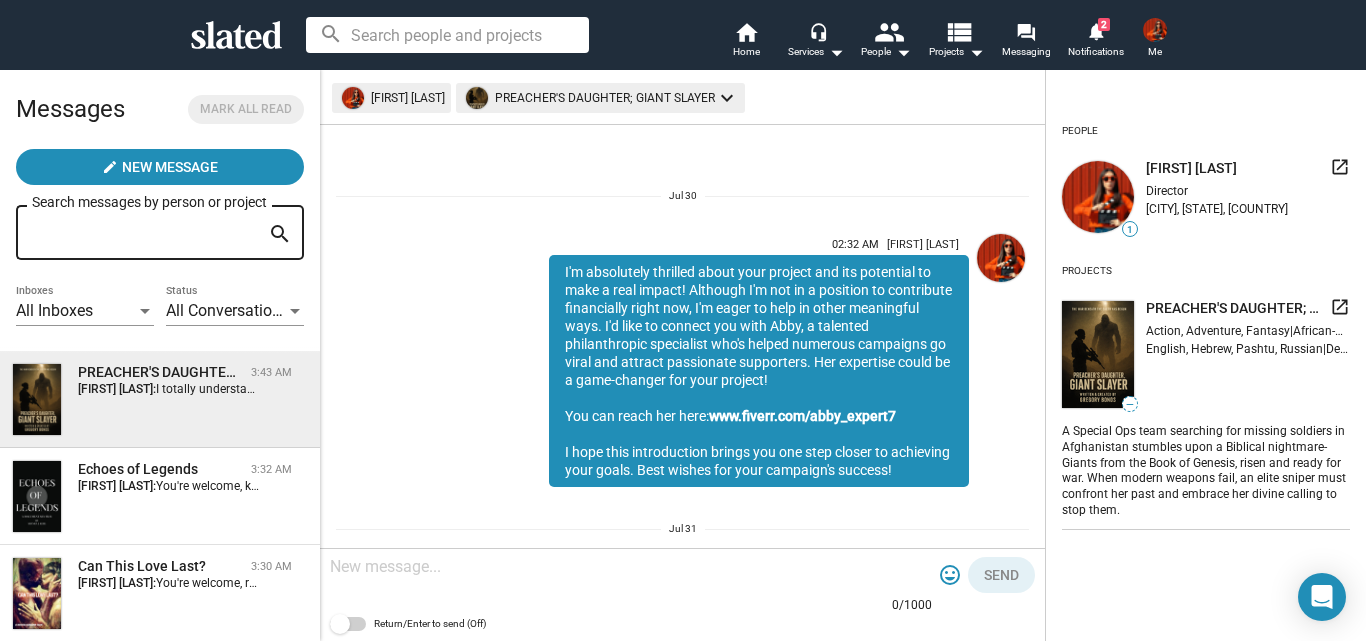 drag, startPoint x: 615, startPoint y: 487, endPoint x: 527, endPoint y: 193, distance: 306.8876 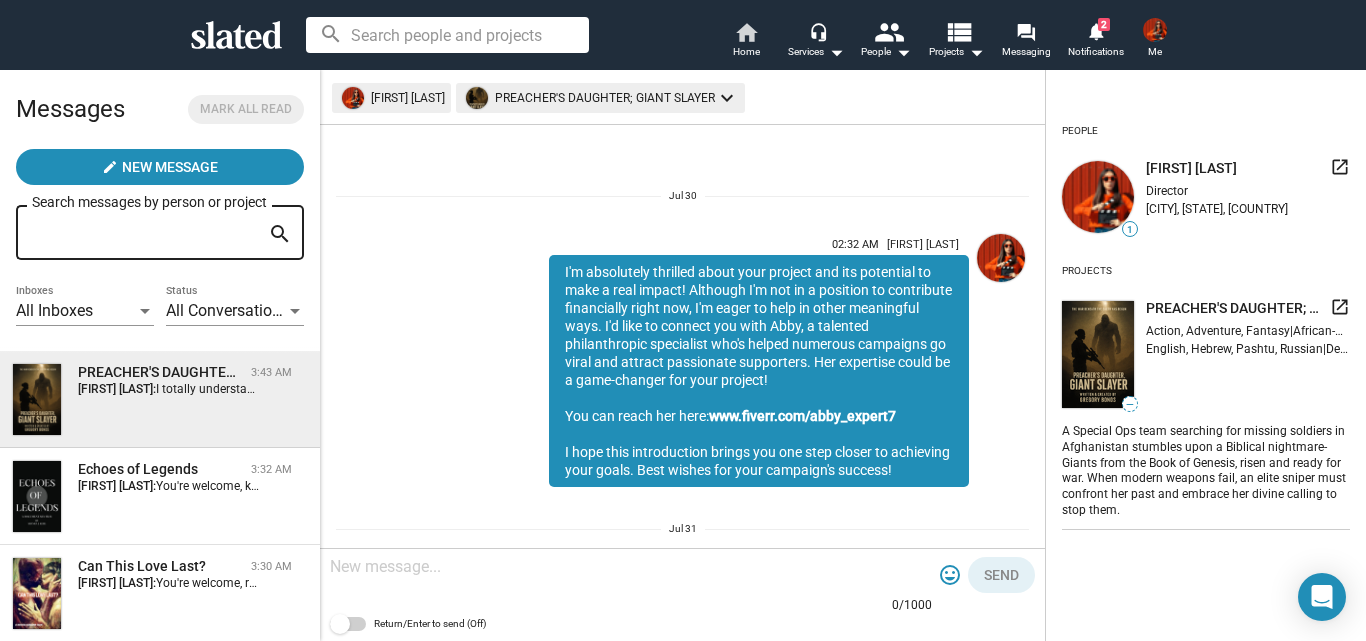 click on "home" at bounding box center (746, 32) 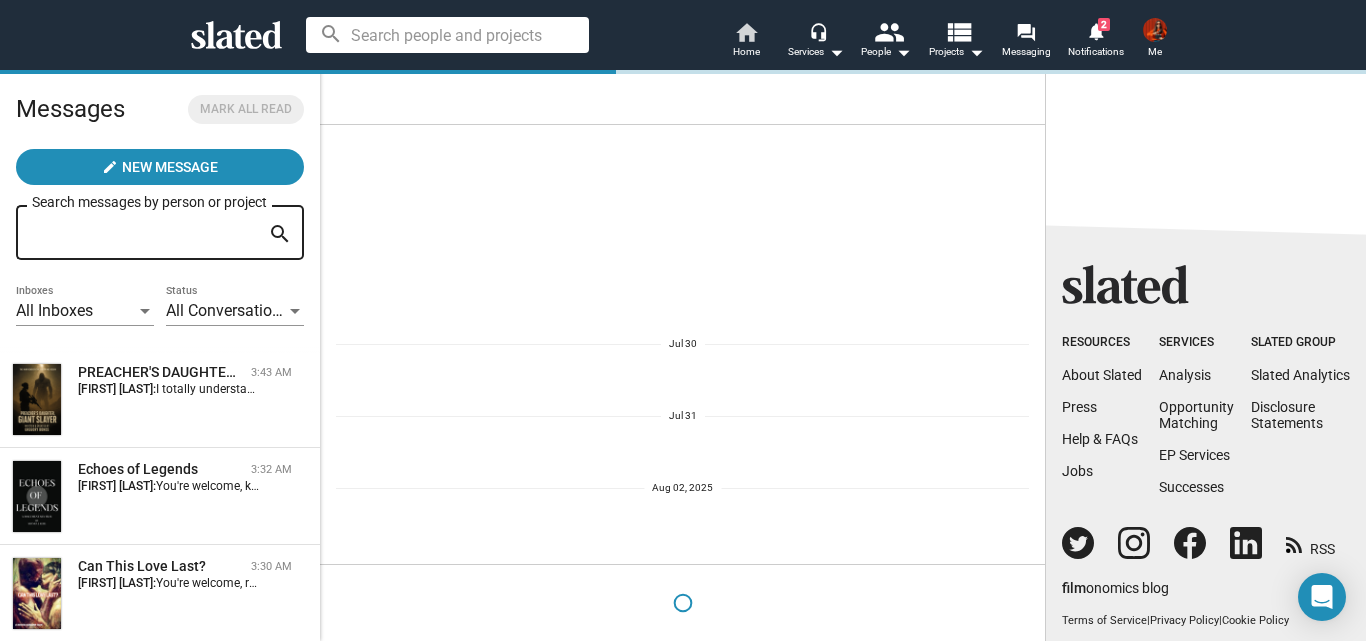 scroll, scrollTop: 0, scrollLeft: 0, axis: both 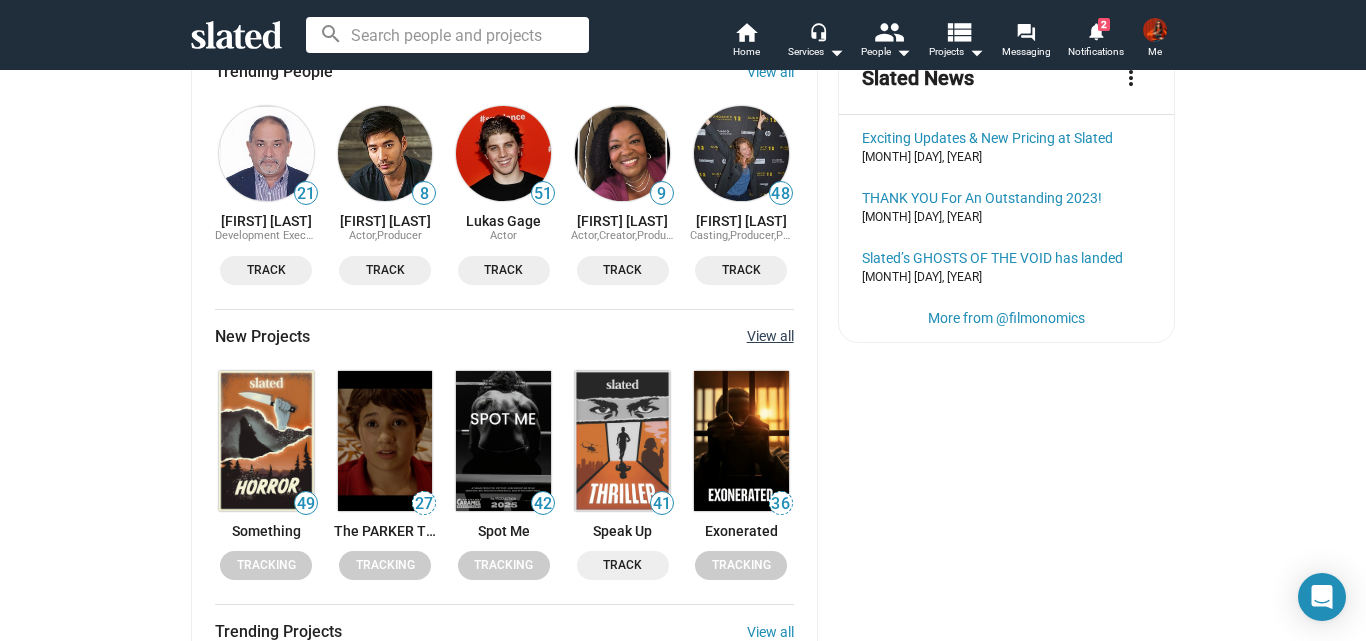 click on "View all" 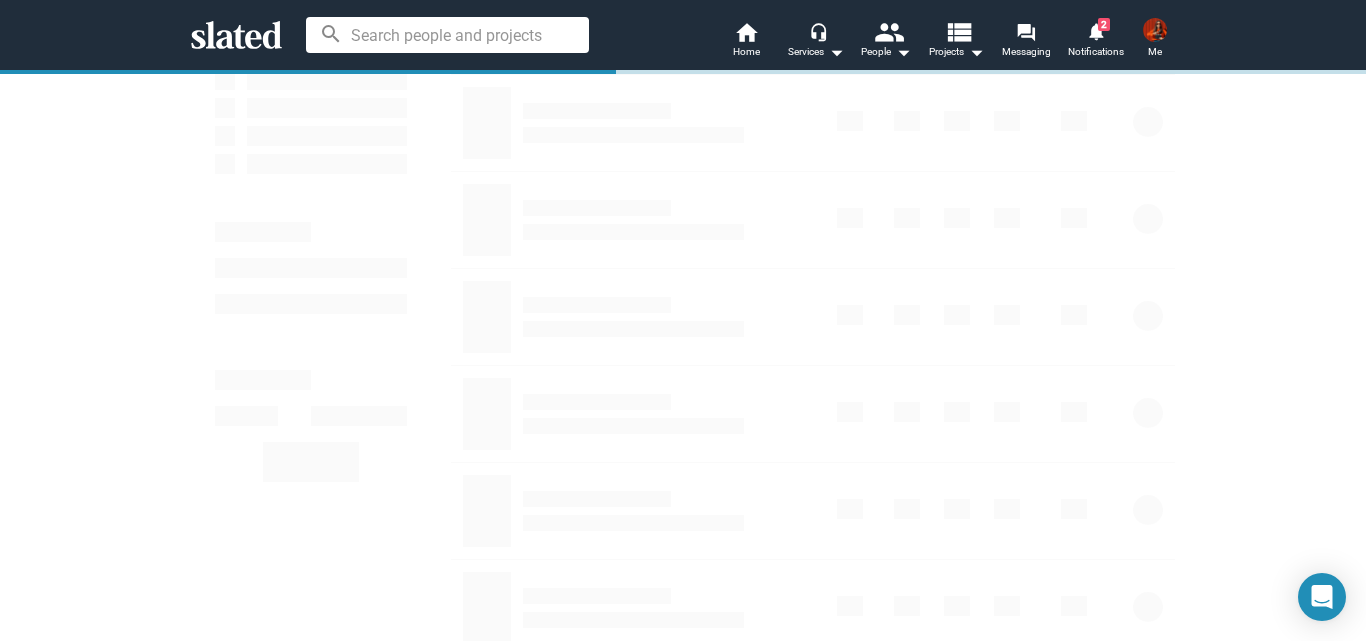 scroll, scrollTop: 0, scrollLeft: 0, axis: both 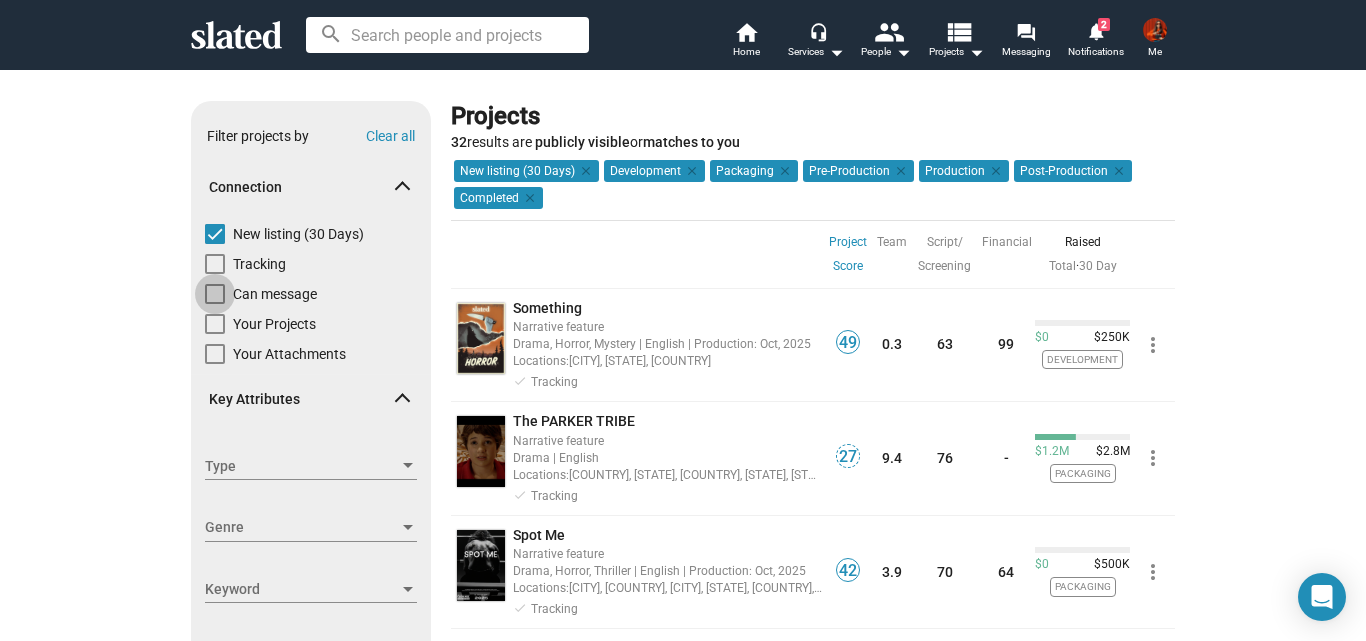 click on "Can message" at bounding box center [275, 294] 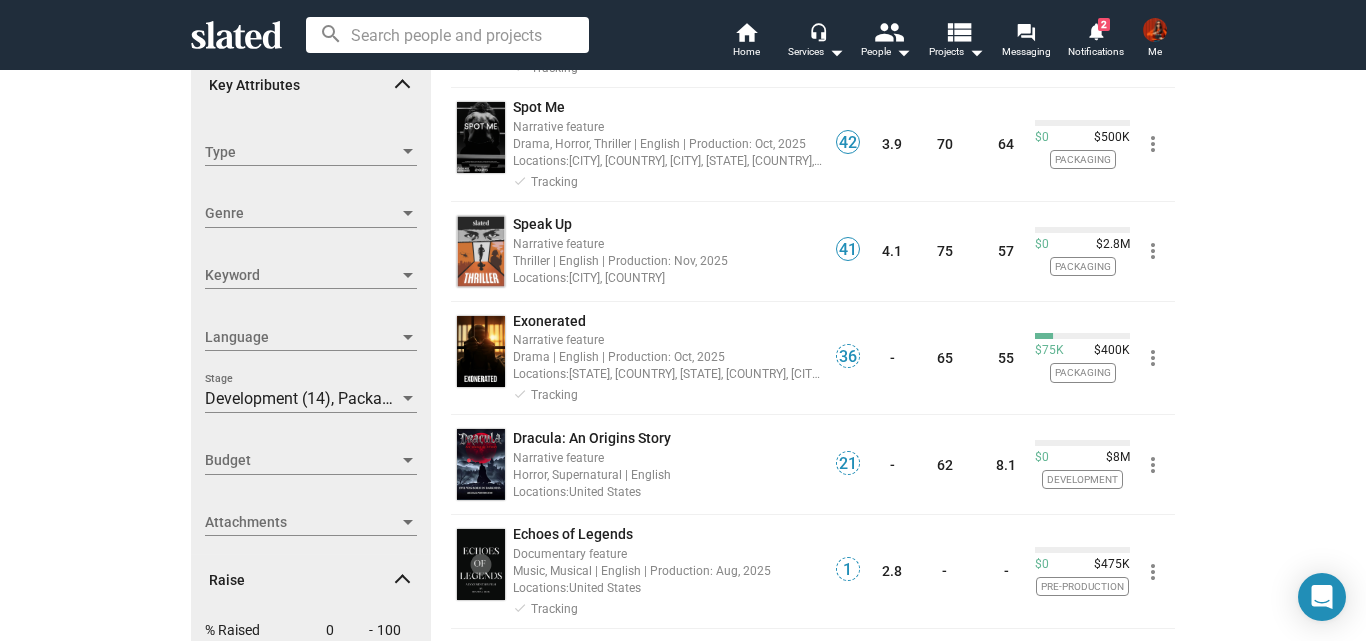 scroll, scrollTop: 315, scrollLeft: 0, axis: vertical 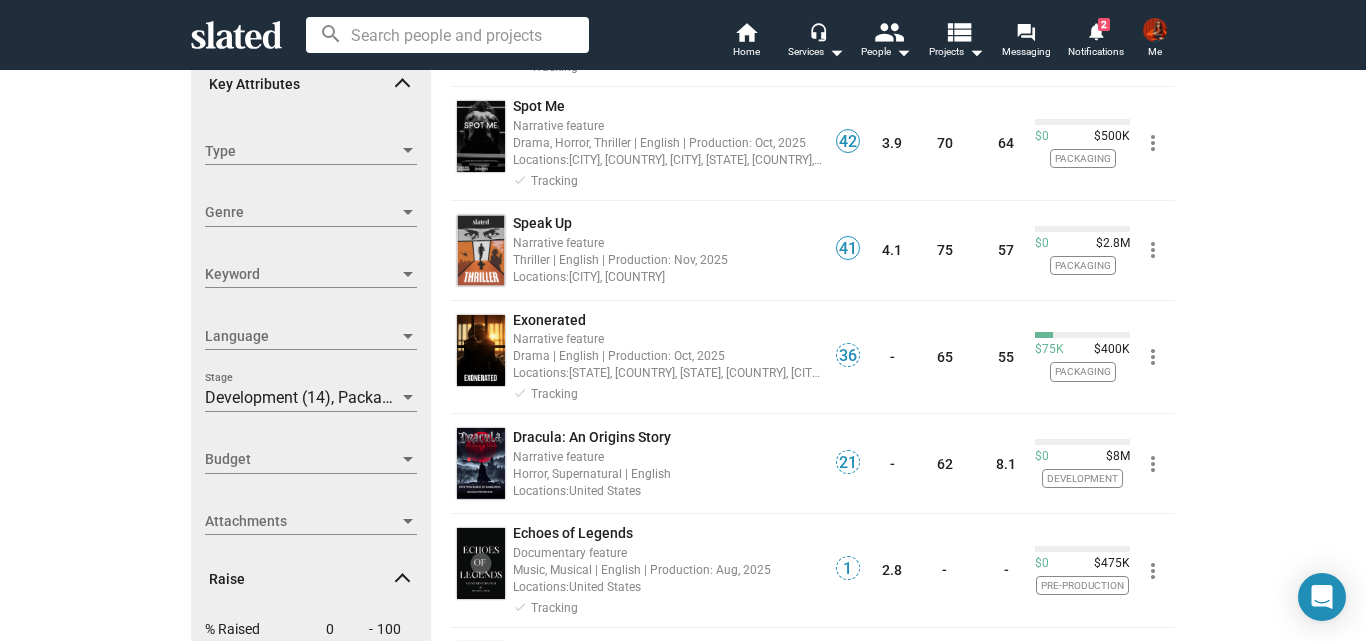 drag, startPoint x: 524, startPoint y: 505, endPoint x: 1320, endPoint y: 327, distance: 815.65924 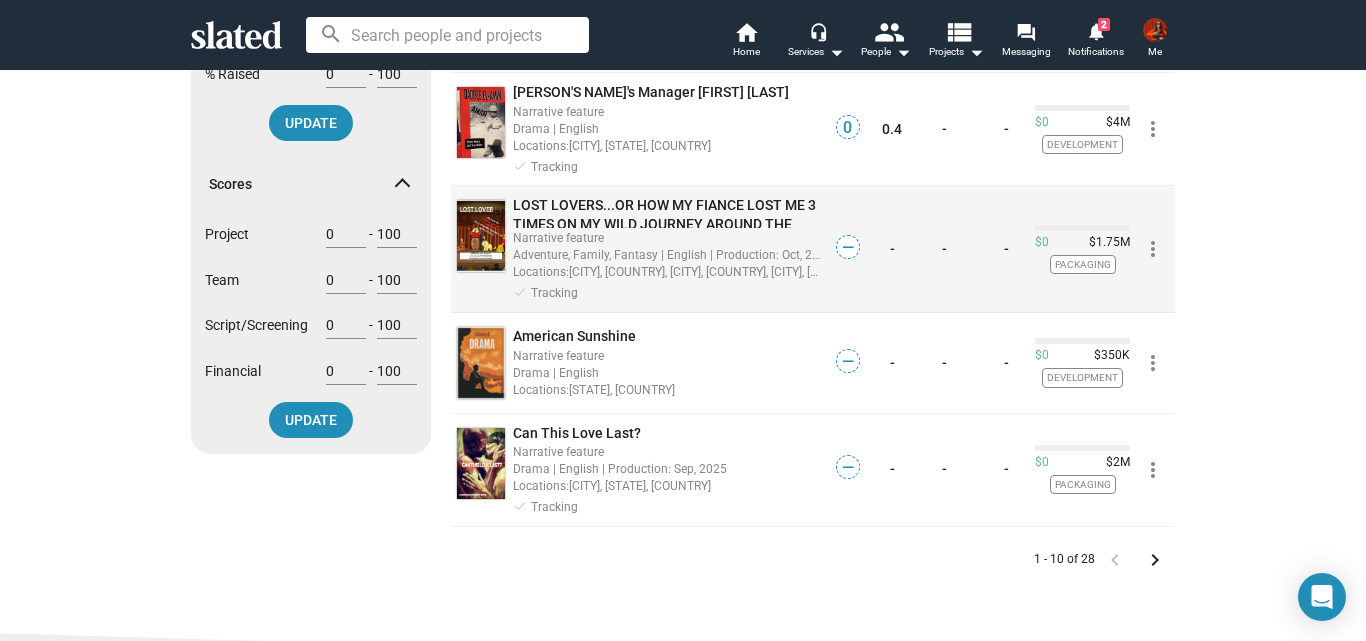 scroll, scrollTop: 871, scrollLeft: 0, axis: vertical 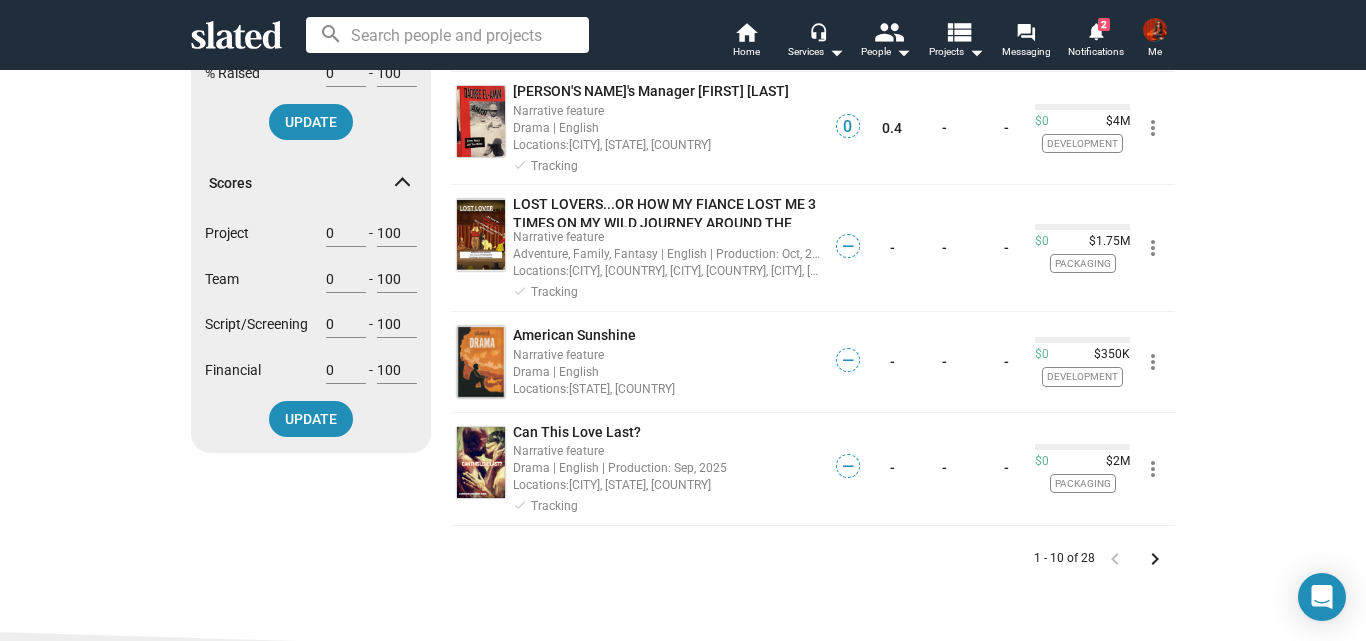click on "keyboard_arrow_right" 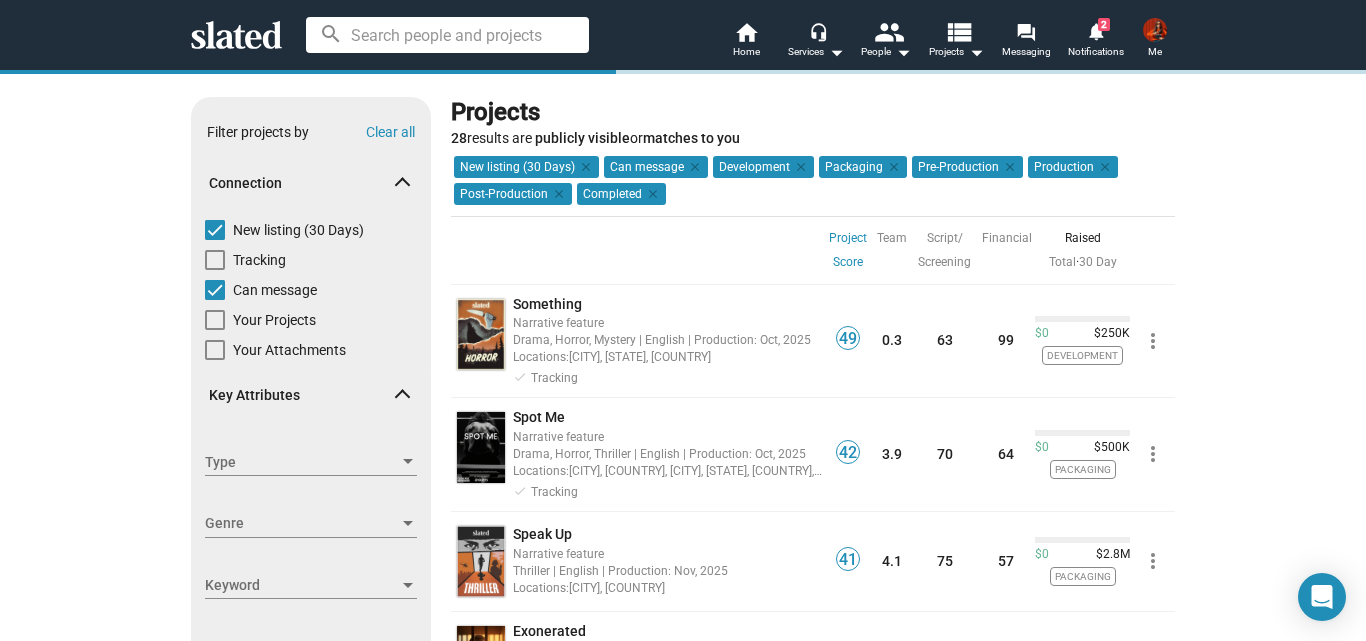 scroll, scrollTop: 0, scrollLeft: 0, axis: both 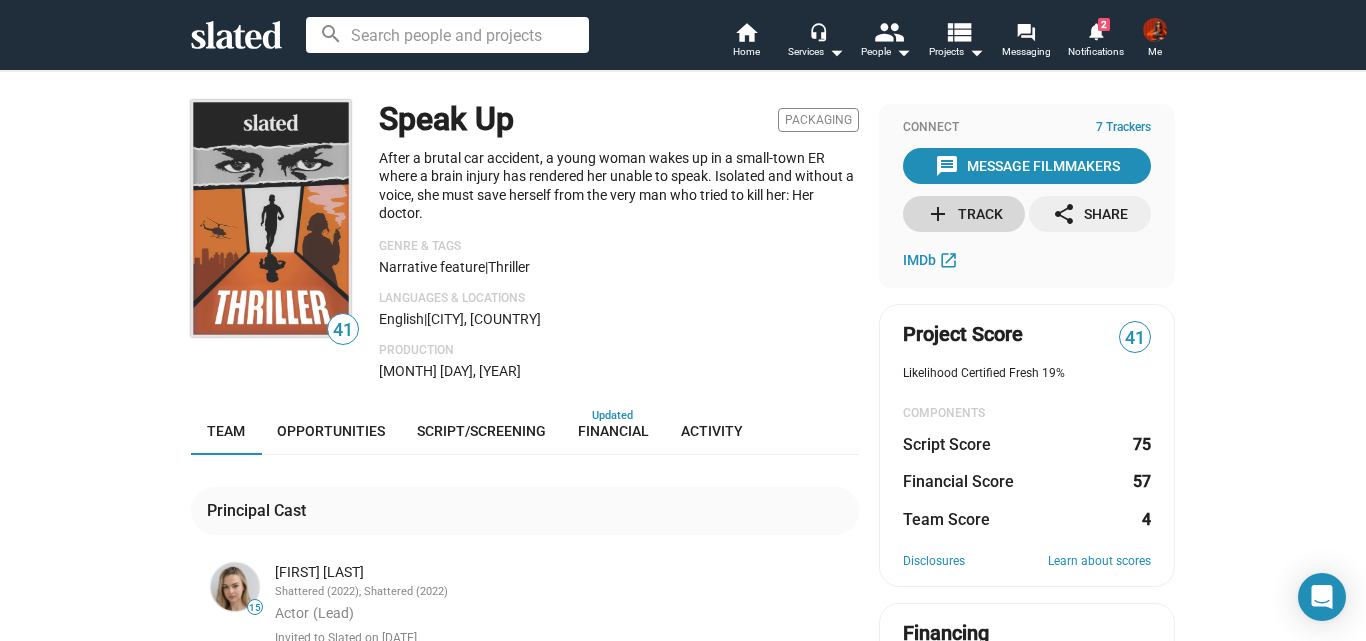 click on "add  Track" 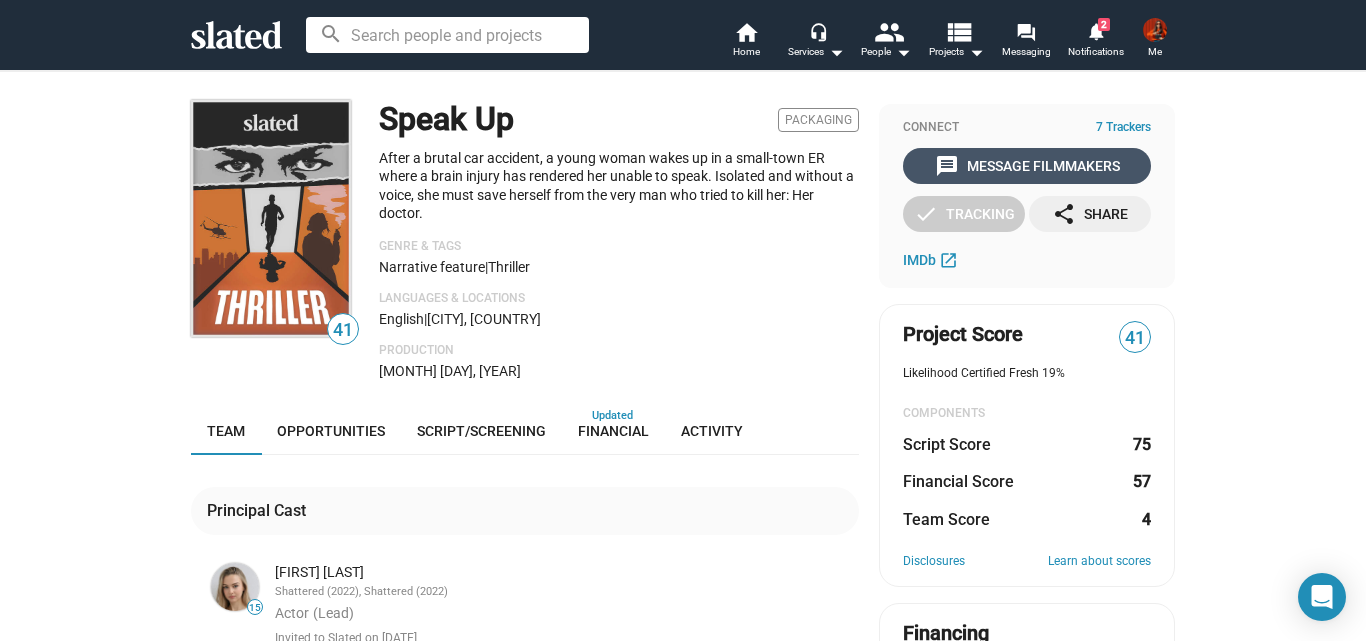click on "message  Message Filmmakers" 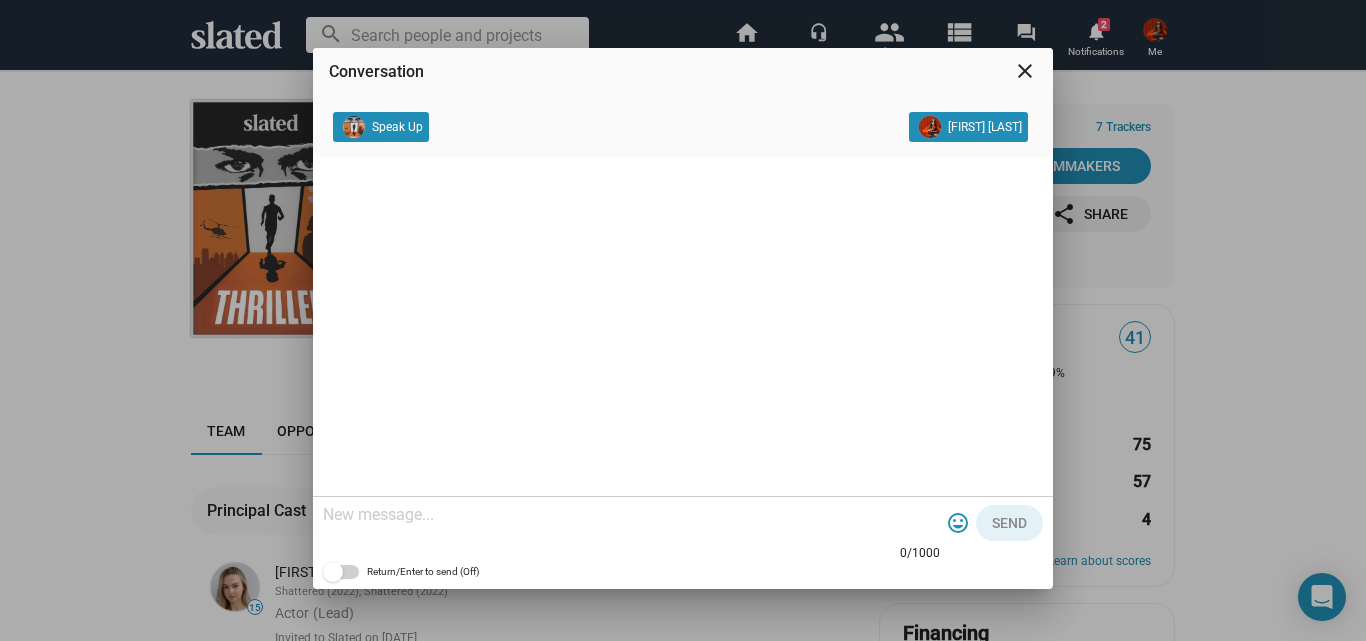 click at bounding box center (631, 515) 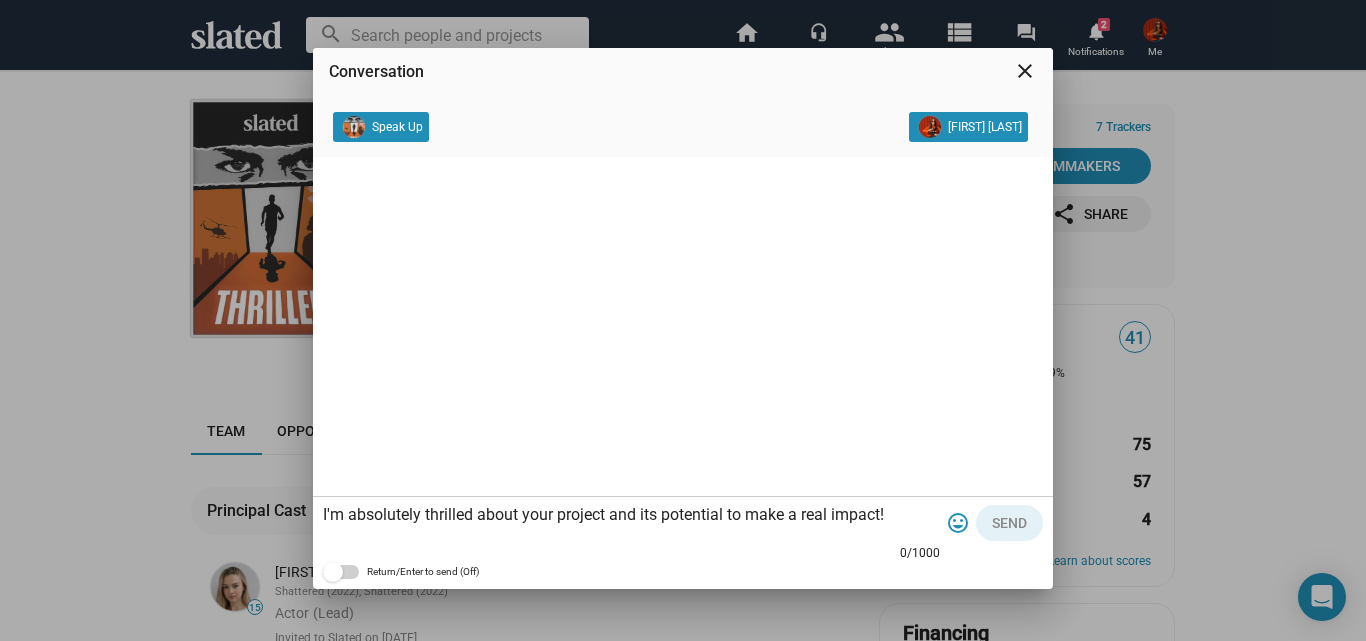 scroll, scrollTop: 59, scrollLeft: 0, axis: vertical 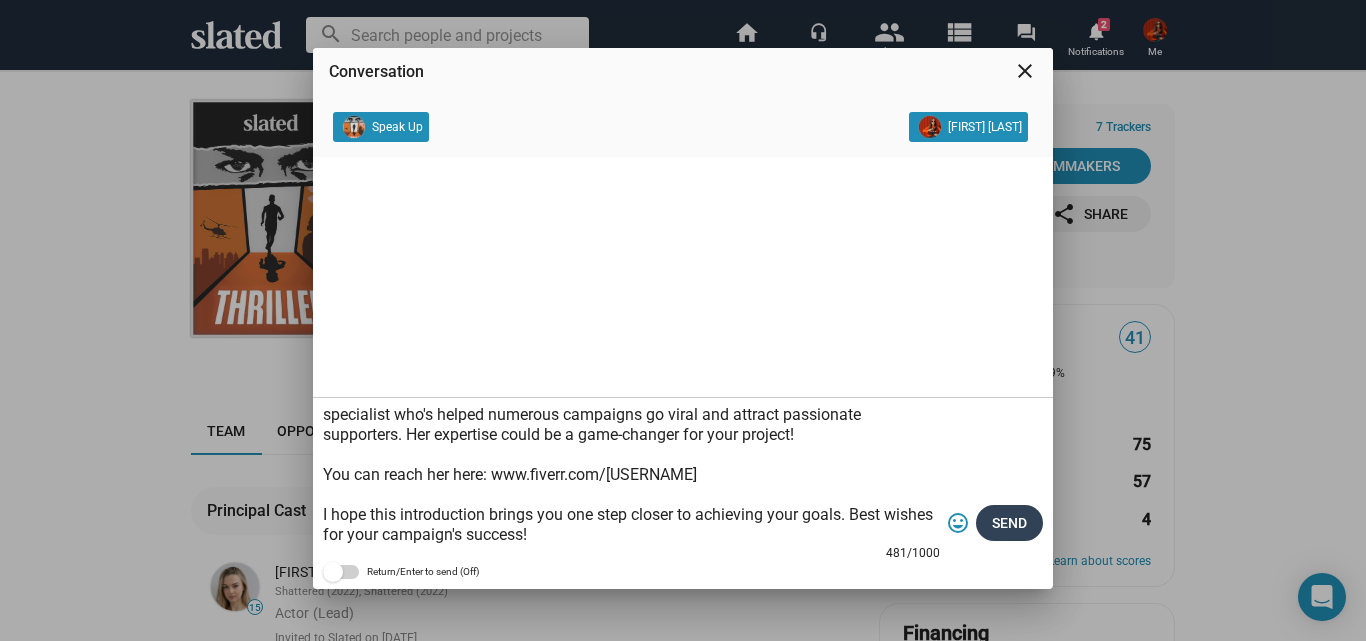 type on "I'm absolutely thrilled about your project and its potential to make a real impact! Although I'm not in a position to contribute financially right now, I'm eager to help in other meaningful ways. I'd like to connect you with Abby, a talented philanthropic specialist who's helped numerous campaigns go viral and attract passionate supporters. Her expertise could be a game-changer for your project! You can reach her here: www.fiverr.com/abby_expert7 I hope this introduction brings you one step closer to achieving your goals. Best wishes for your campaign's success!" 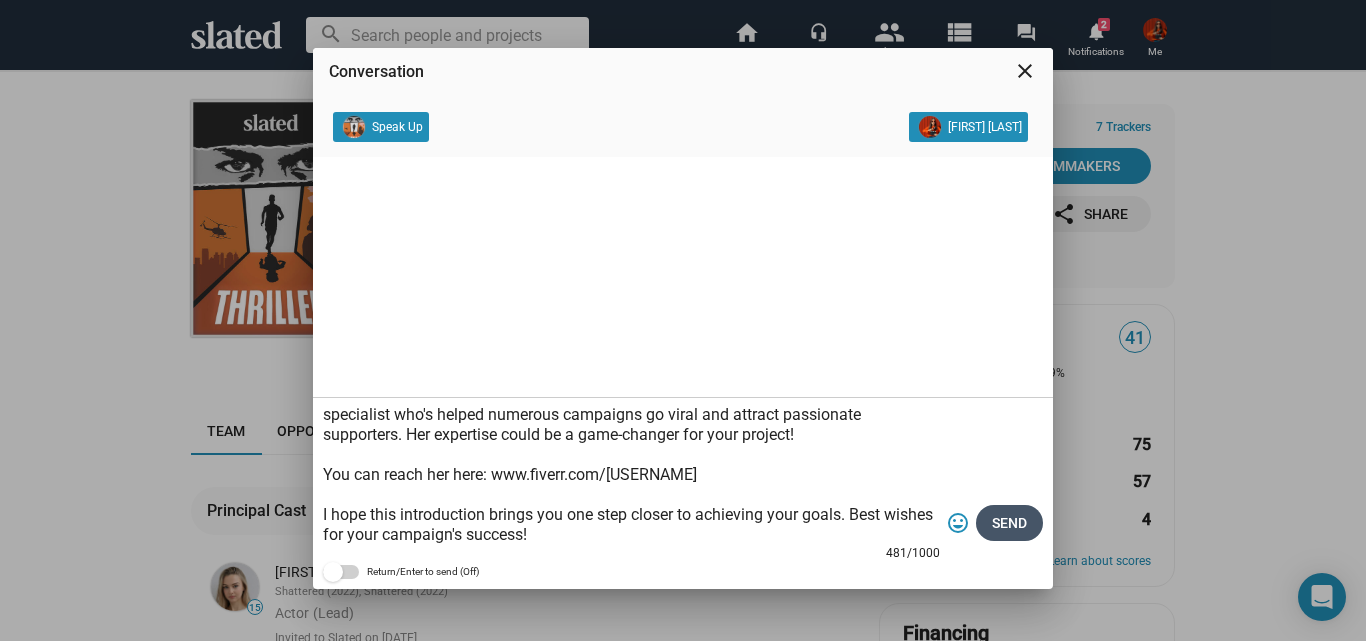 click on "Send" 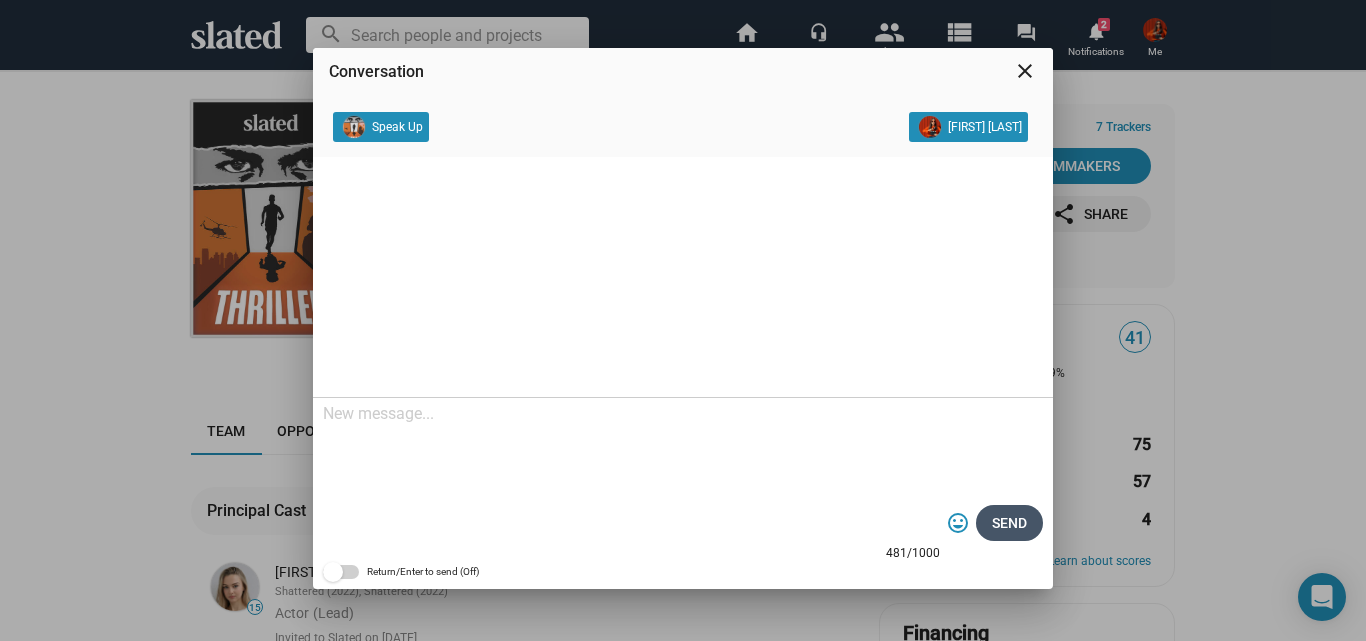 scroll, scrollTop: 0, scrollLeft: 0, axis: both 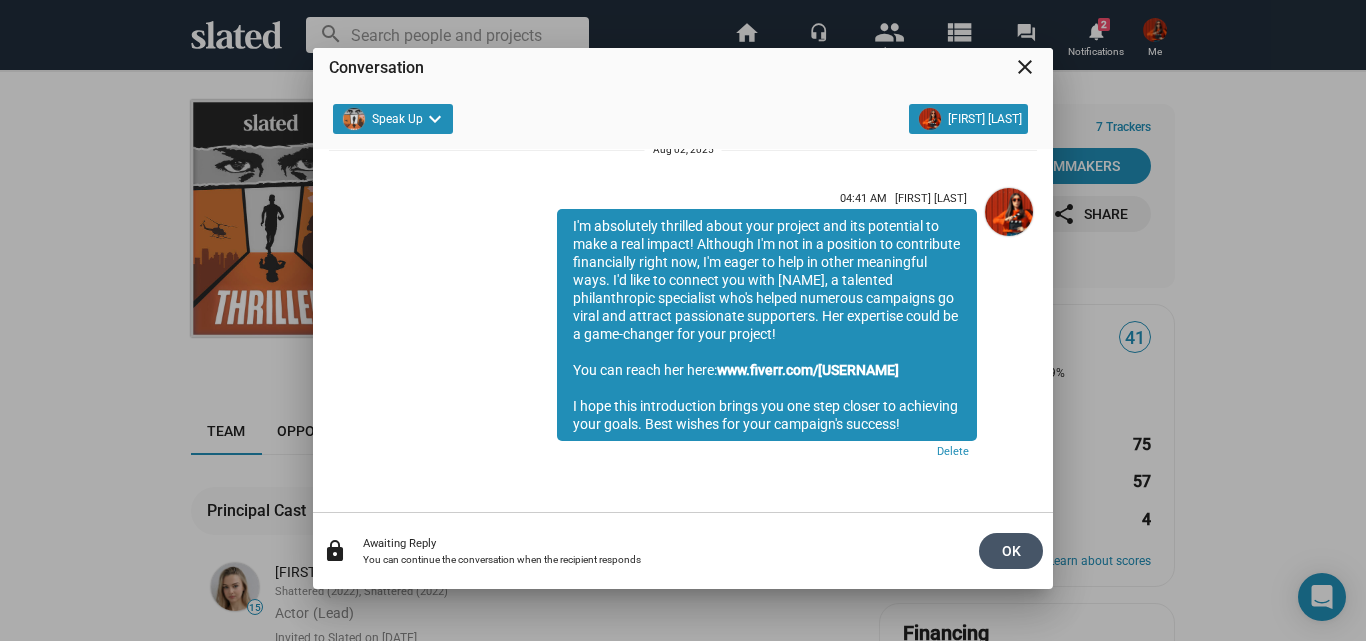 click on "OK" 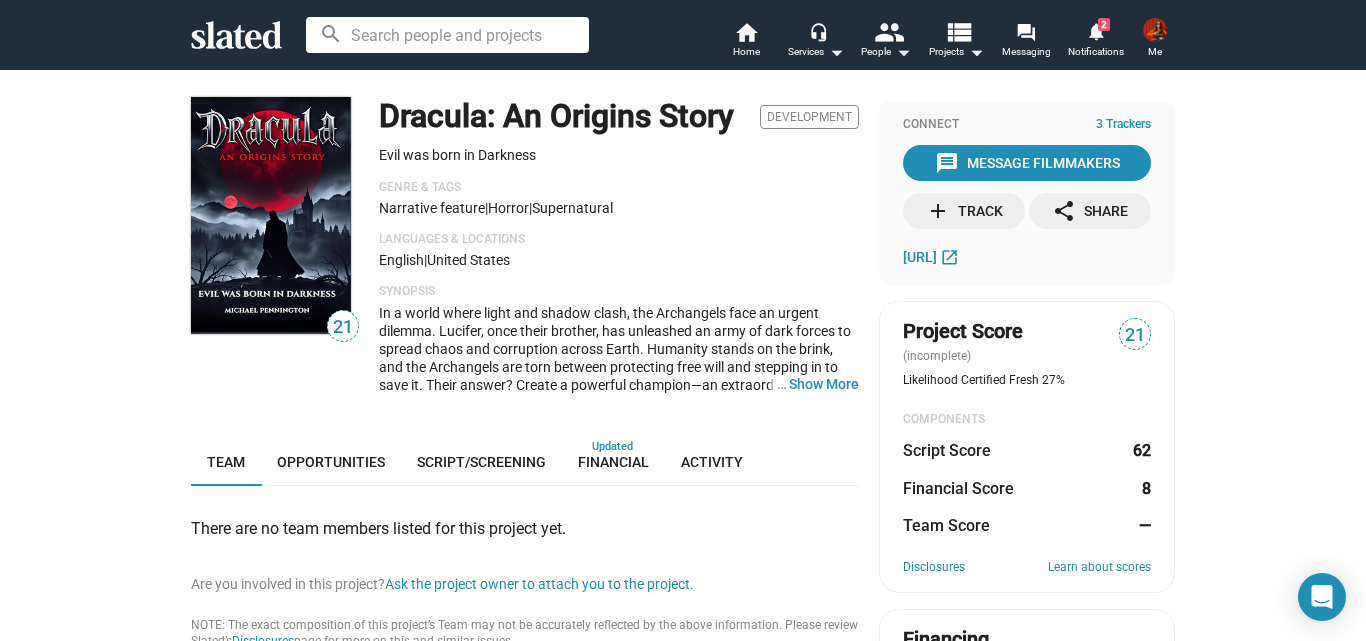 scroll, scrollTop: 0, scrollLeft: 0, axis: both 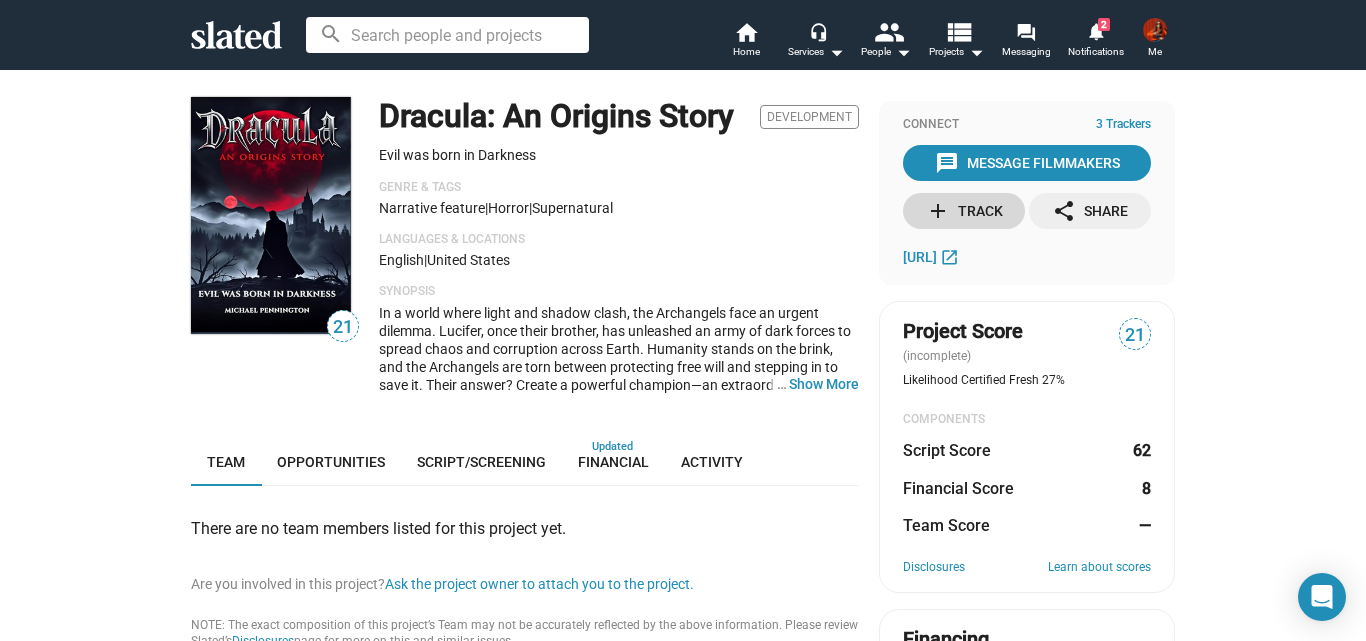 click on "add  Track" 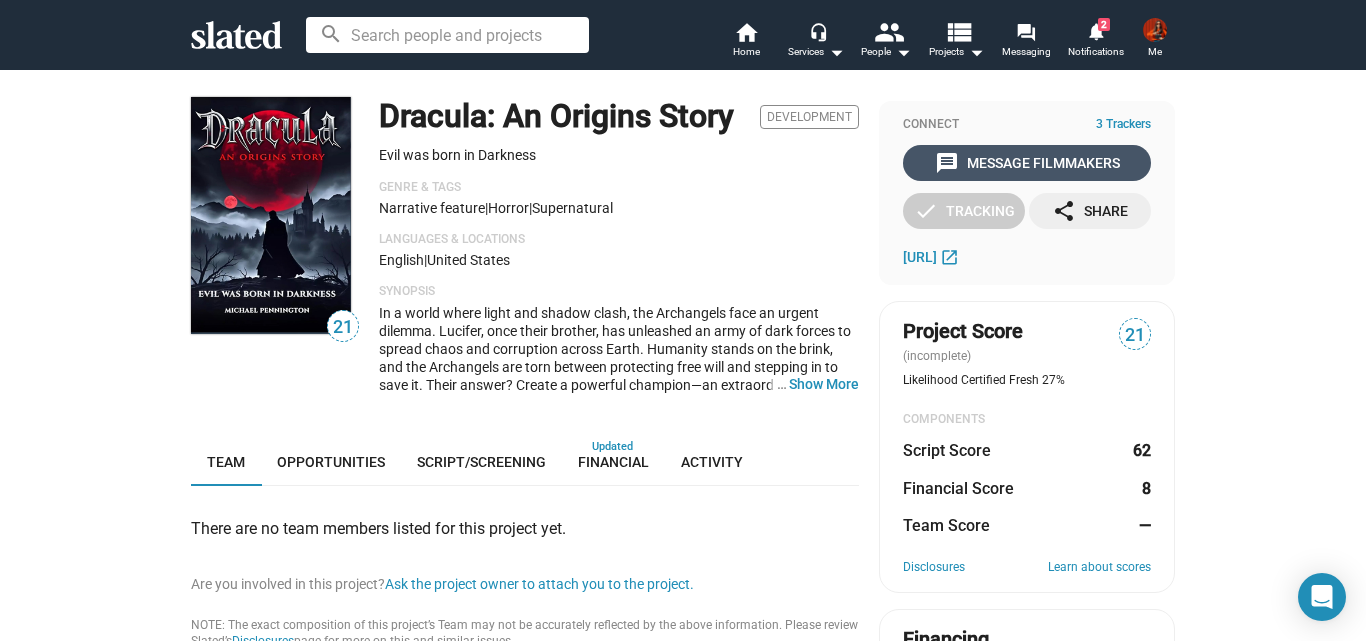 click on "message" 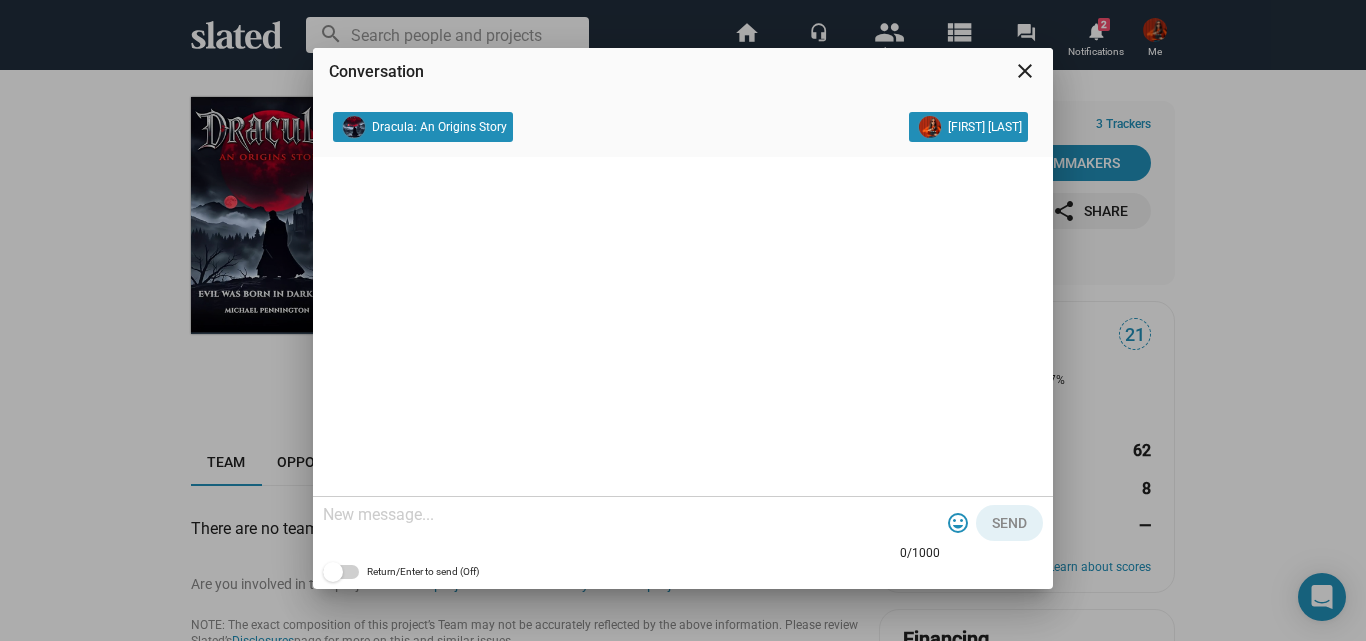 click at bounding box center [631, 515] 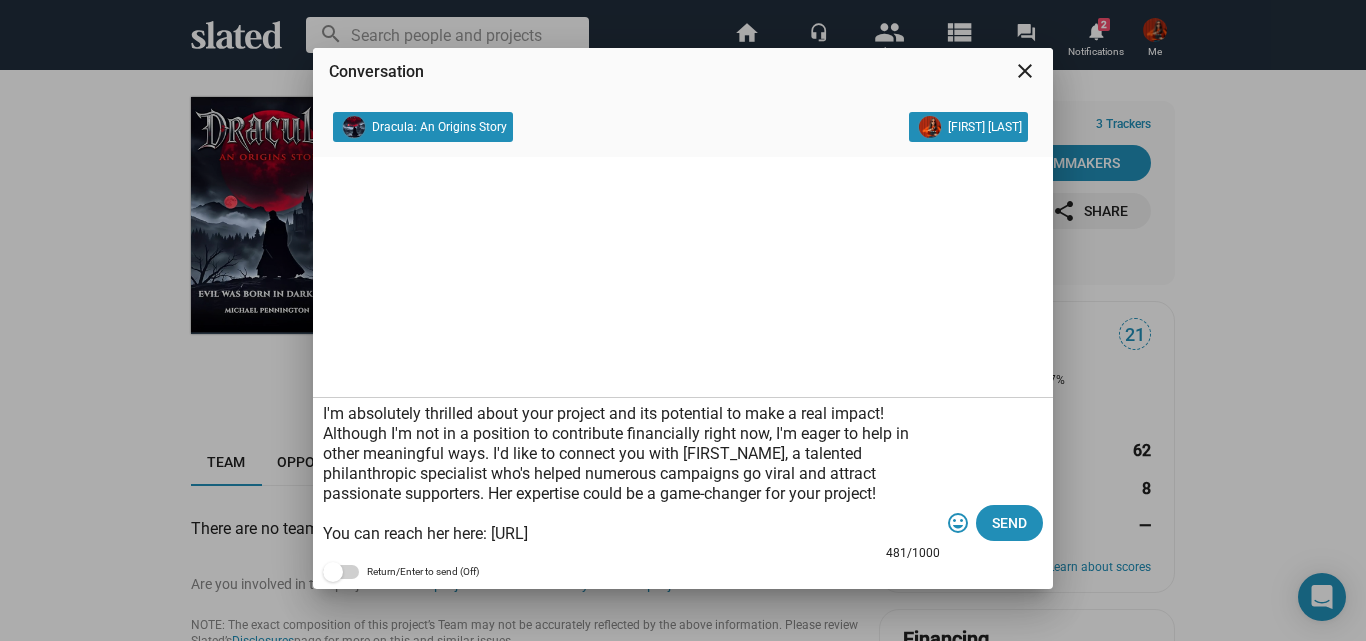 scroll, scrollTop: 59, scrollLeft: 0, axis: vertical 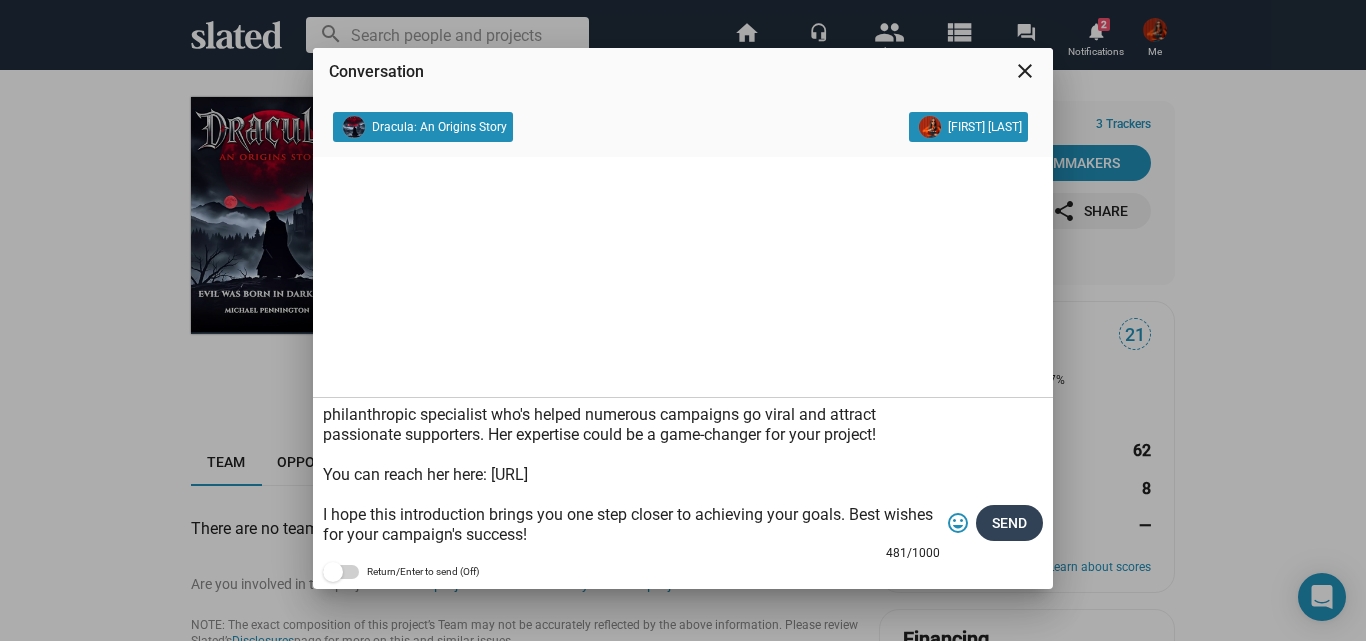 type on "I'm absolutely thrilled about your project and its potential to make a real impact! Although I'm not in a position to contribute financially right now, I'm eager to help in other meaningful ways. I'd like to connect you with Abby, a talented philanthropic specialist who's helped numerous campaigns go viral and attract passionate supporters. Her expertise could be a game-changer for your project!
You can reach her here: www.fiverr.com/abby_expert7
I hope this introduction brings you one step closer to achieving your goals. Best wishes for your campaign's success!" 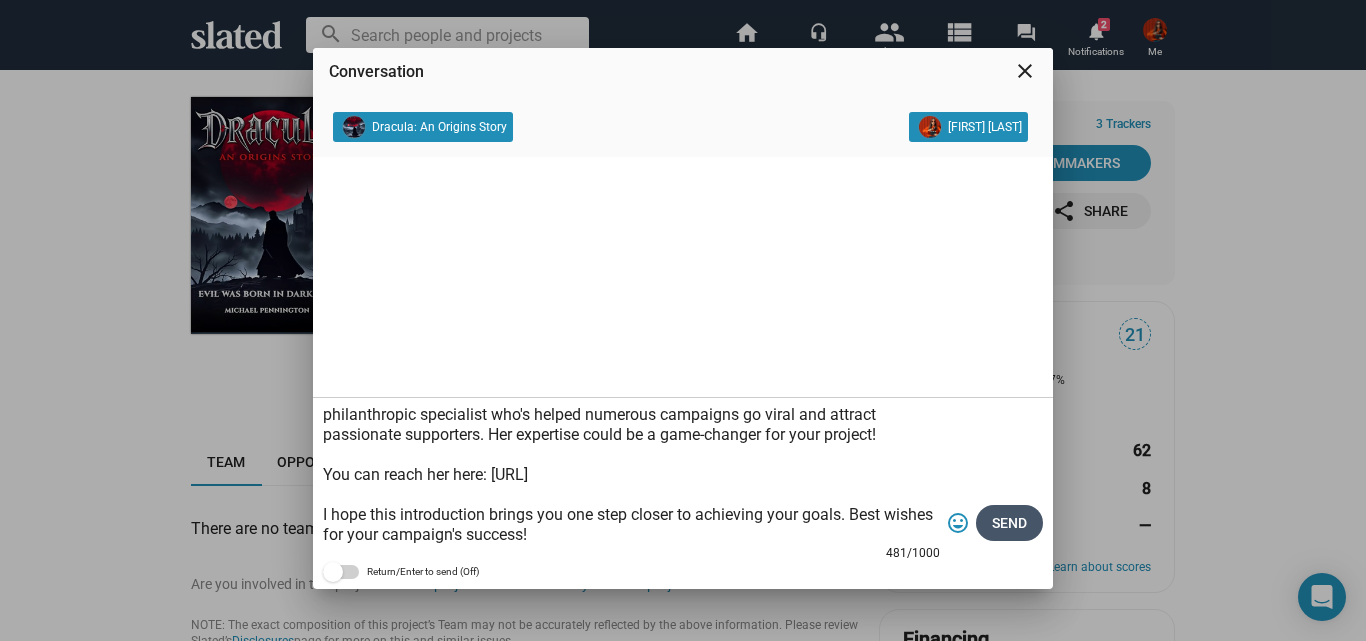 click on "Send" 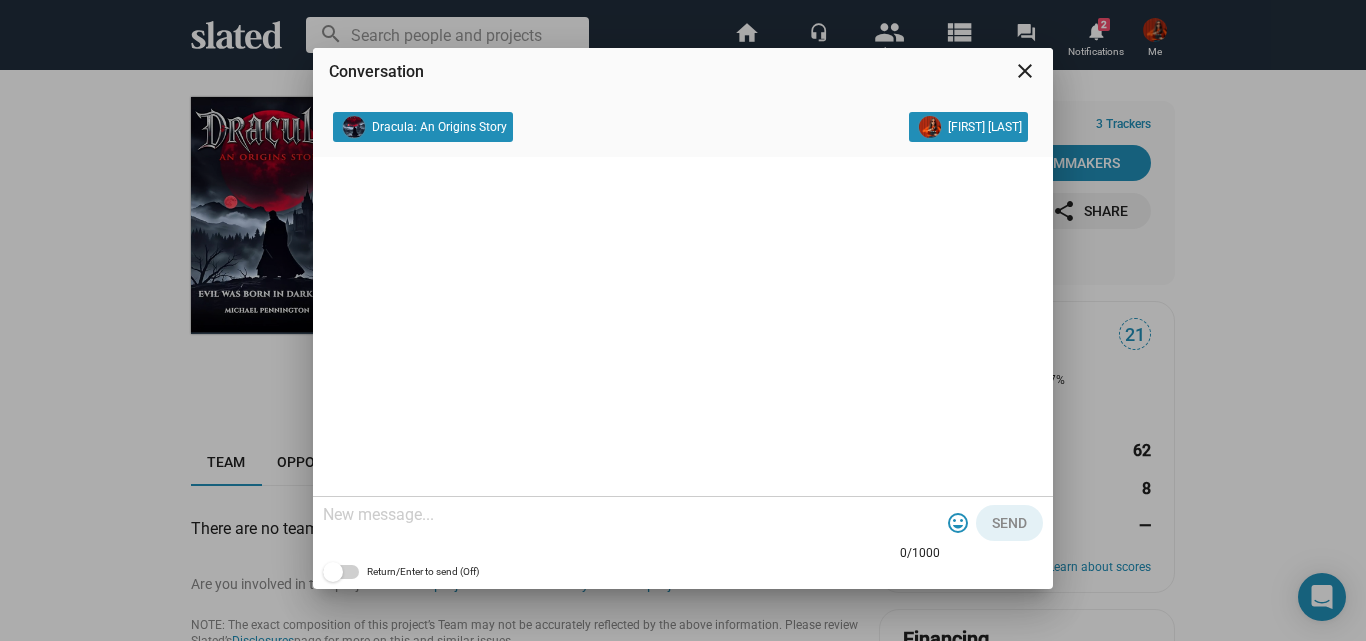 scroll, scrollTop: 0, scrollLeft: 0, axis: both 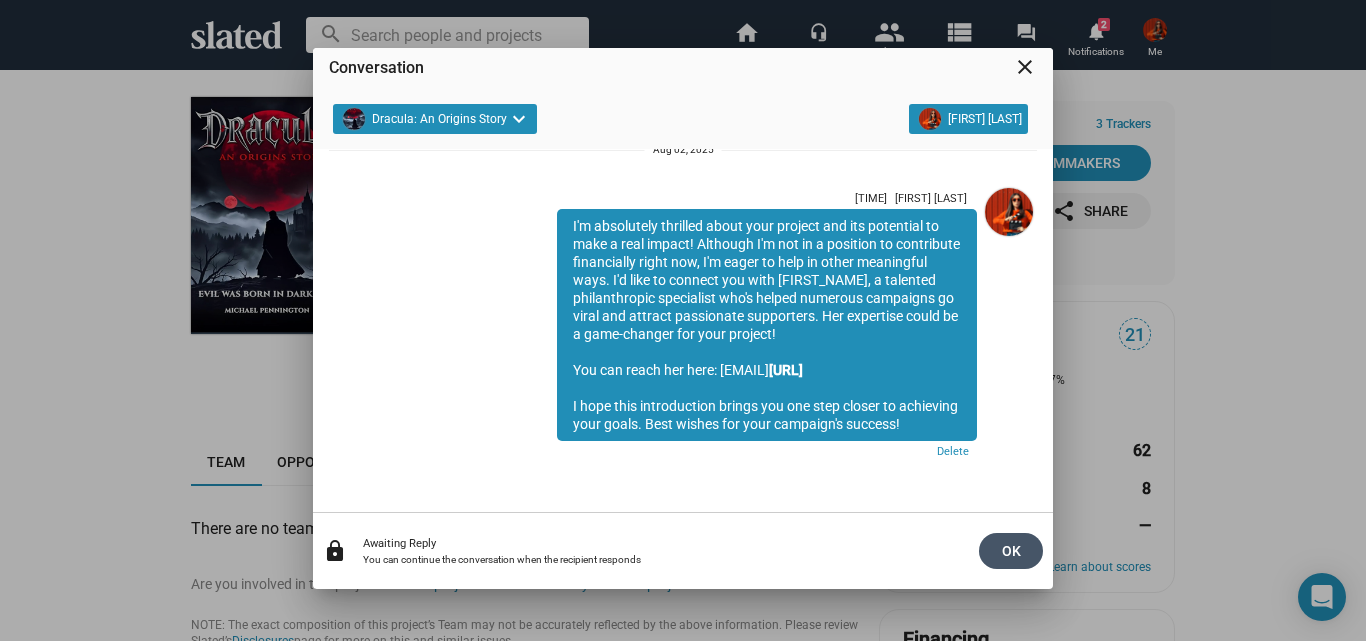click on "OK" 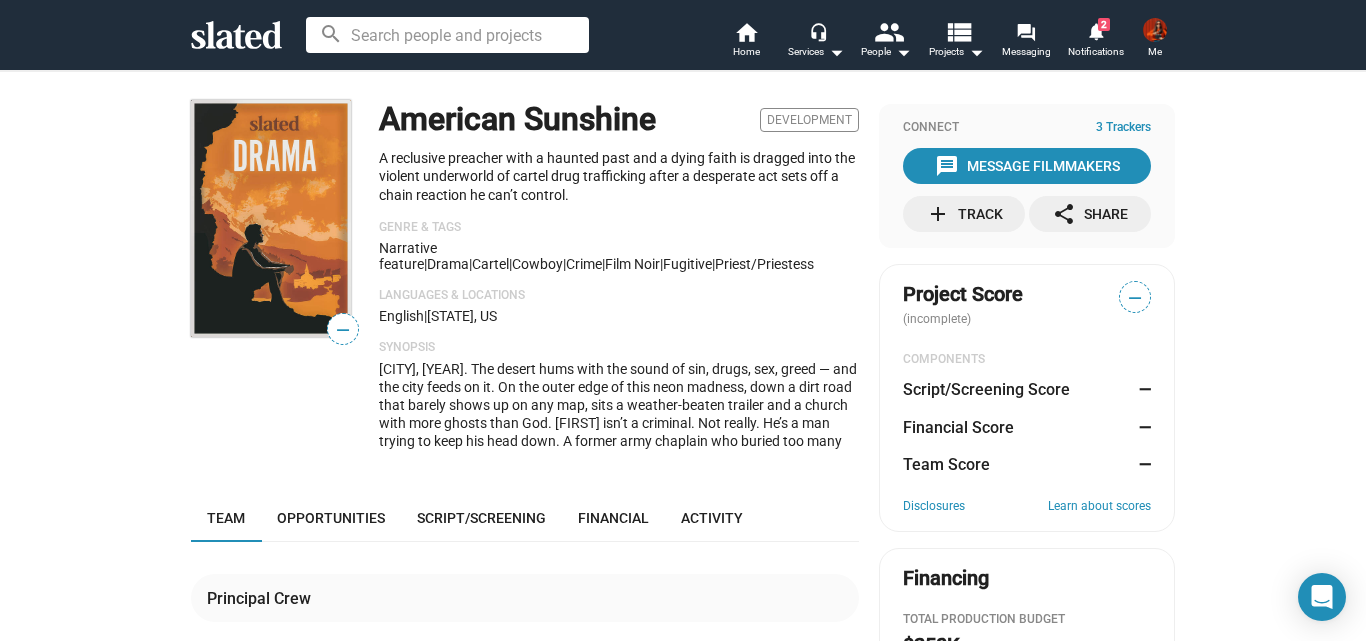 scroll, scrollTop: 0, scrollLeft: 0, axis: both 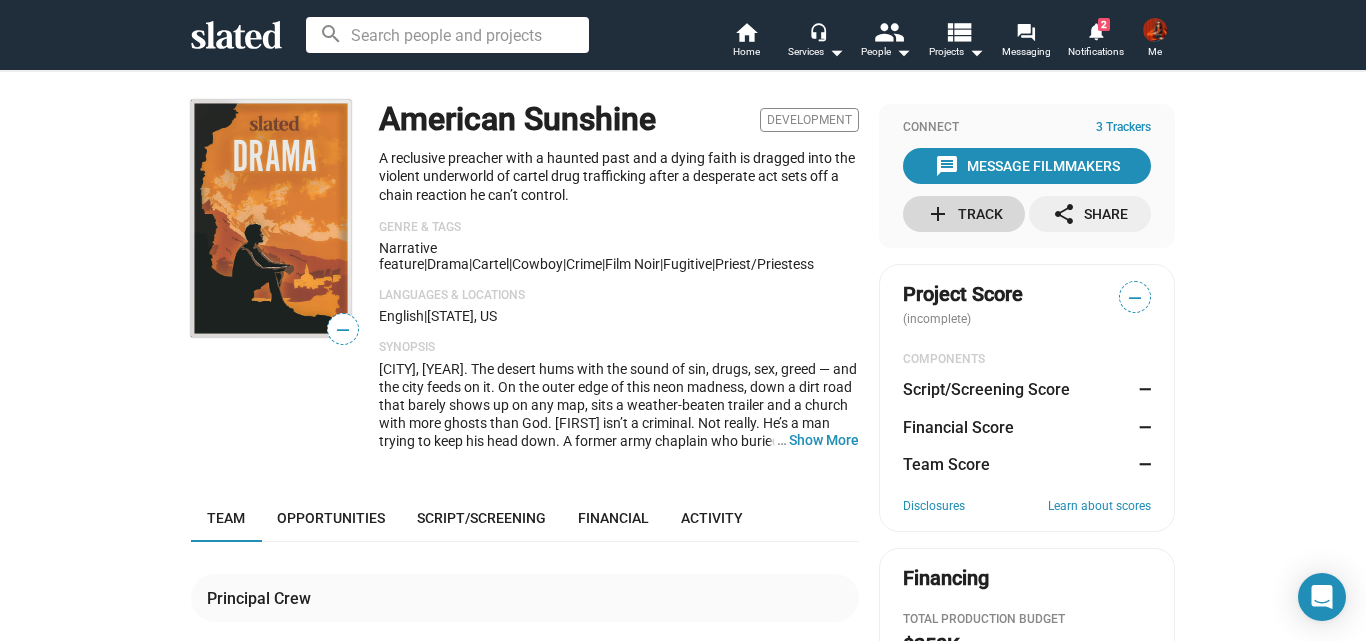 click on "add" 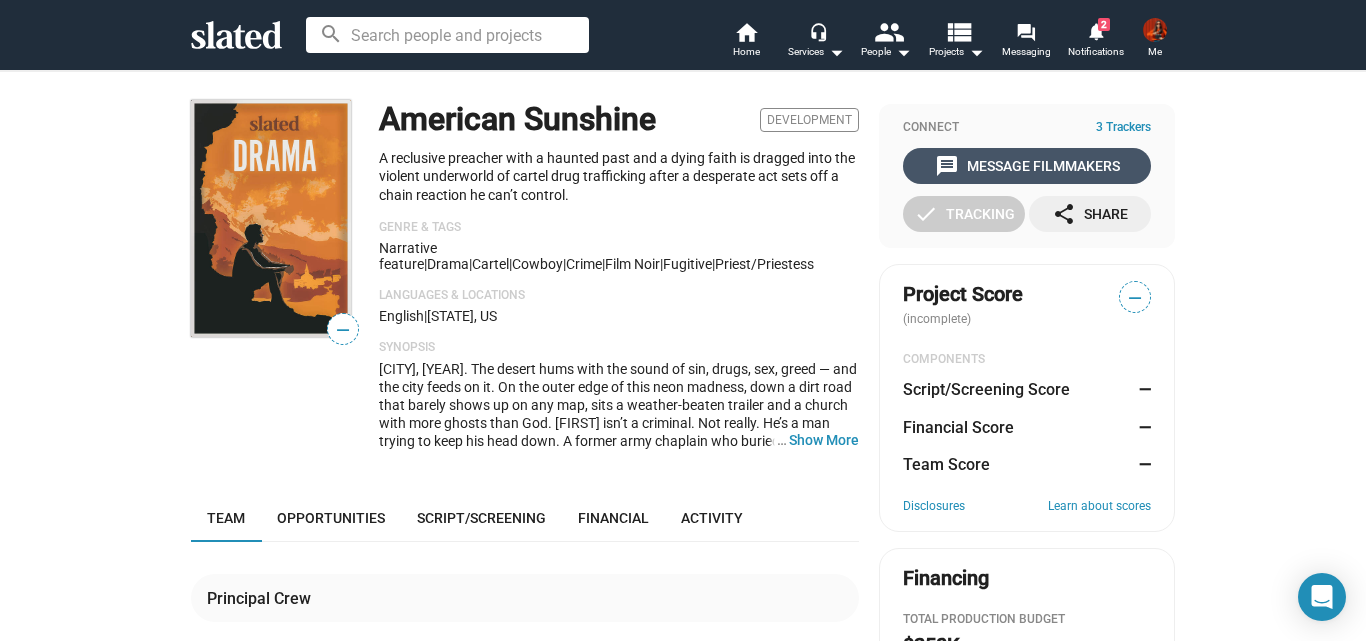 click on "message  Message Filmmakers" 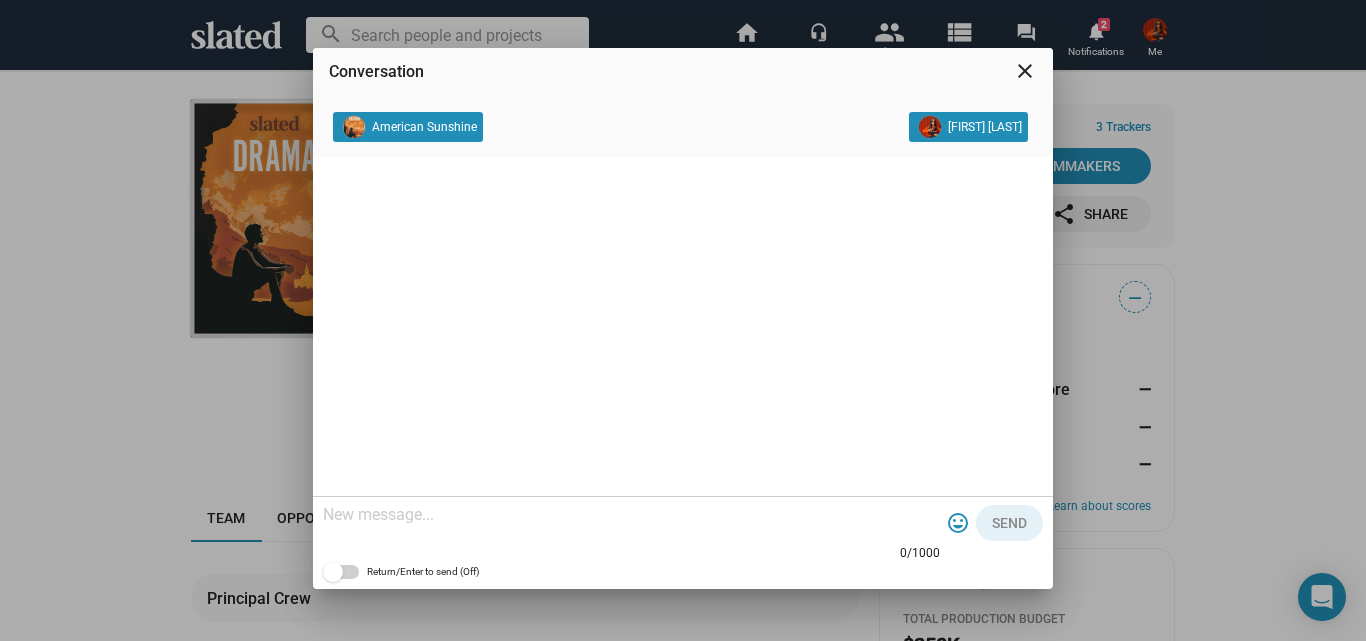 click at bounding box center [631, 515] 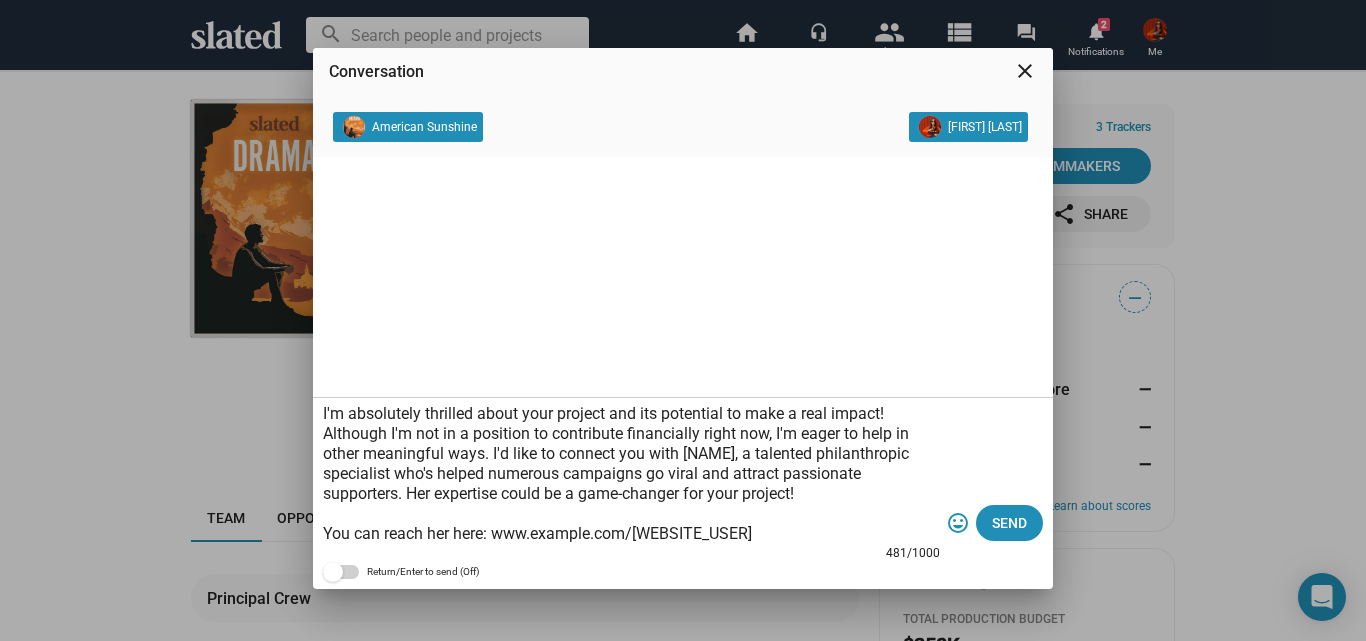 scroll, scrollTop: 59, scrollLeft: 0, axis: vertical 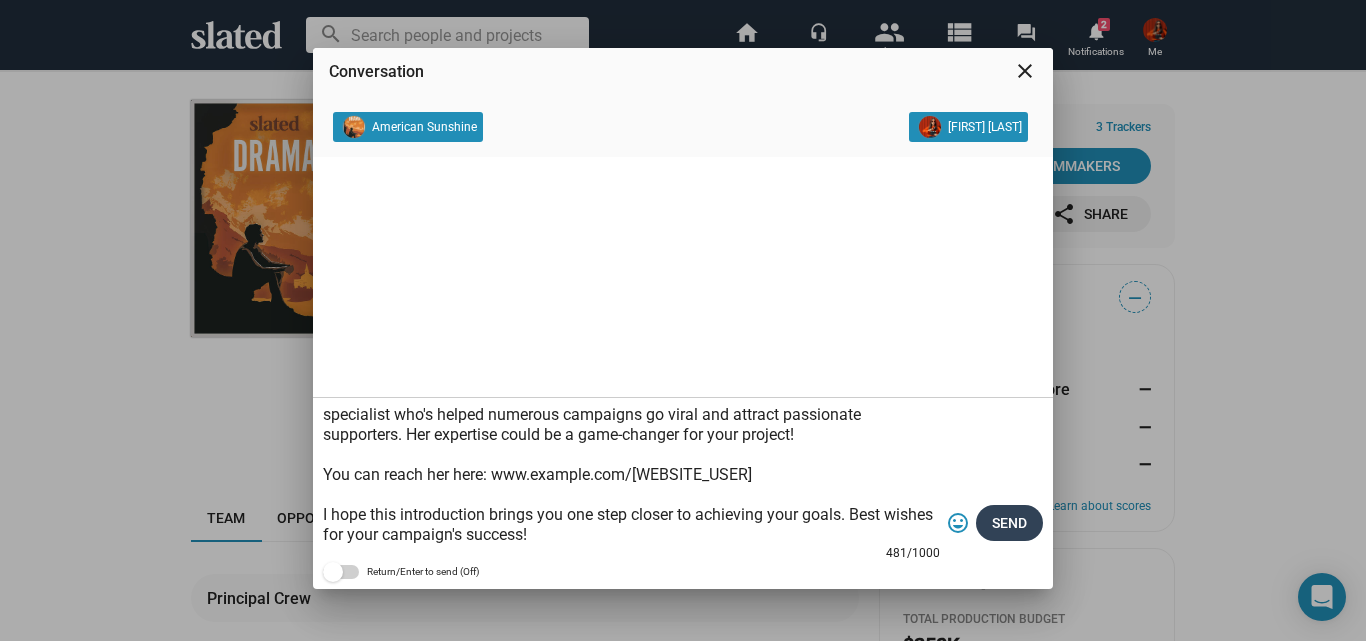 type on "I'm absolutely thrilled about your project and its potential to make a real impact! Although I'm not in a position to contribute financially right now, I'm eager to help in other meaningful ways. I'd like to connect you with Abby, a talented philanthropic specialist who's helped numerous campaigns go viral and attract passionate supporters. Her expertise could be a game-changer for your project! You can reach her here: www.fiverr.com/abby_expert7 I hope this introduction brings you one step closer to achieving your goals. Best wishes for your campaign's success!" 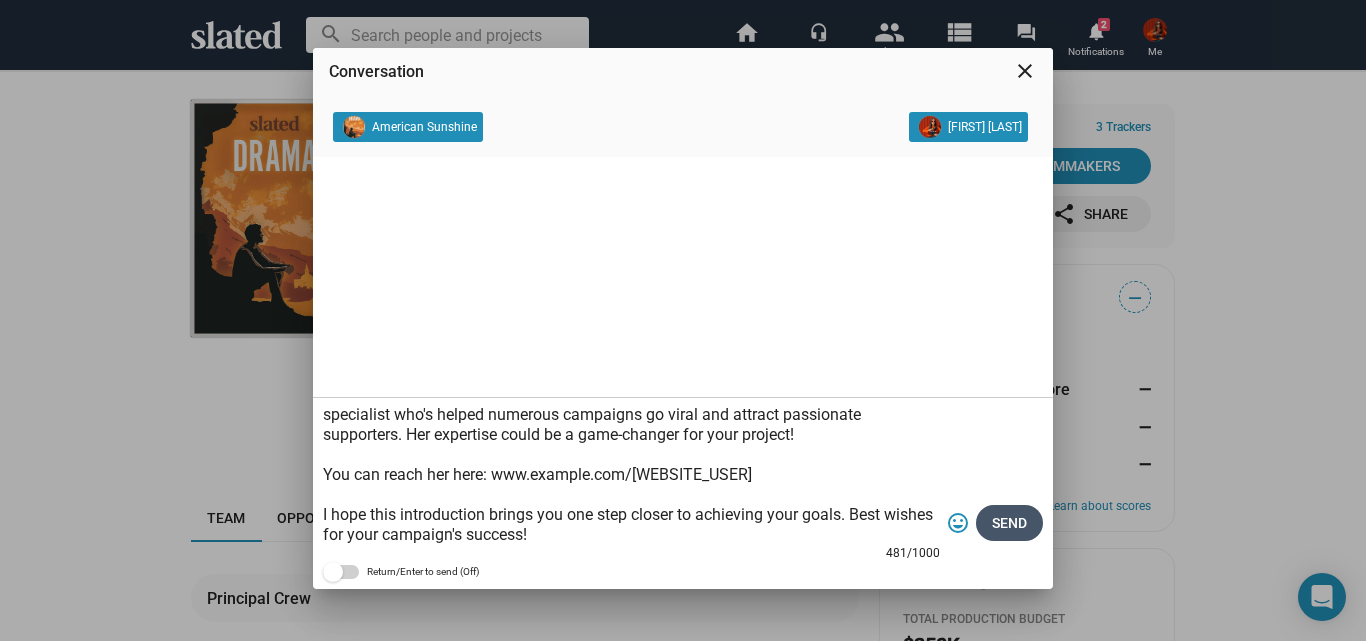 click on "Send" 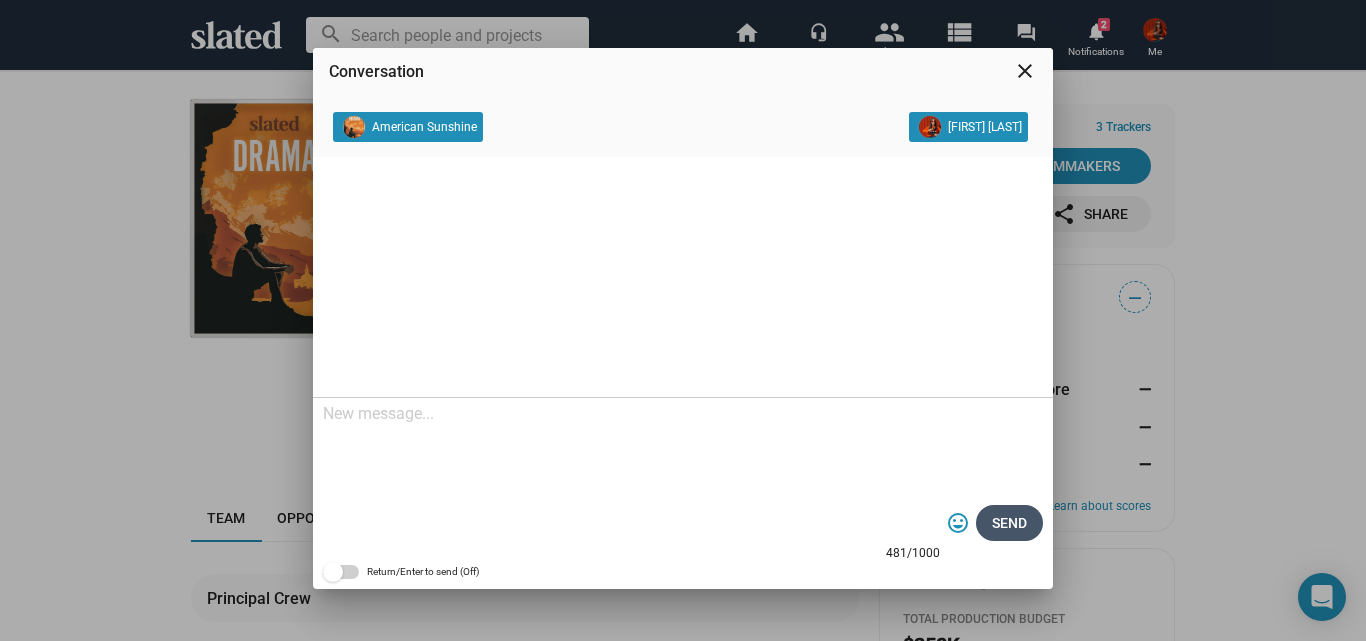 scroll, scrollTop: 0, scrollLeft: 0, axis: both 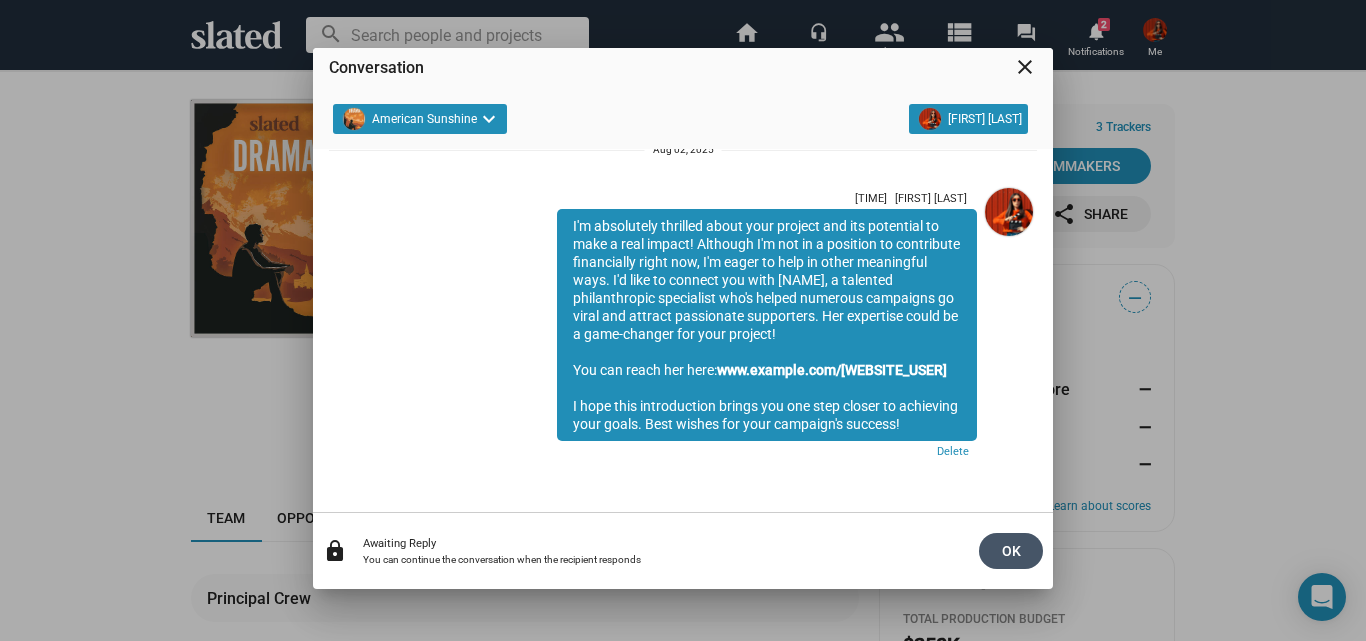 click on "OK" 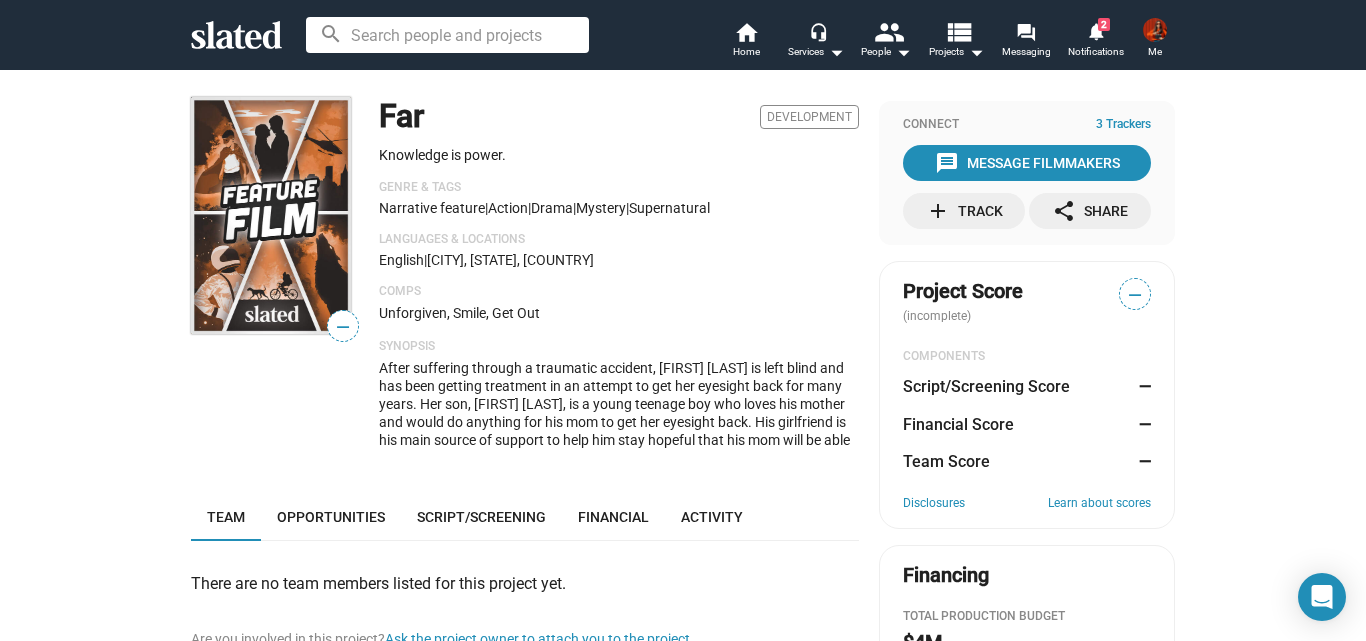 scroll, scrollTop: 0, scrollLeft: 0, axis: both 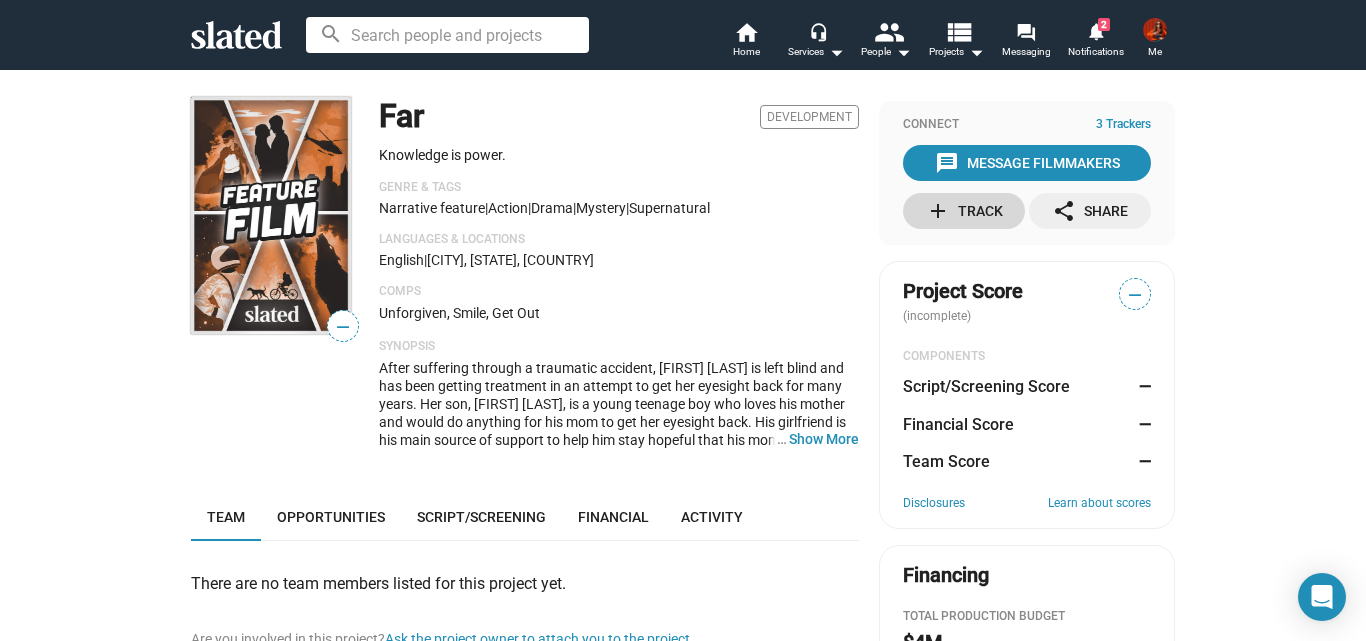 click on "add" 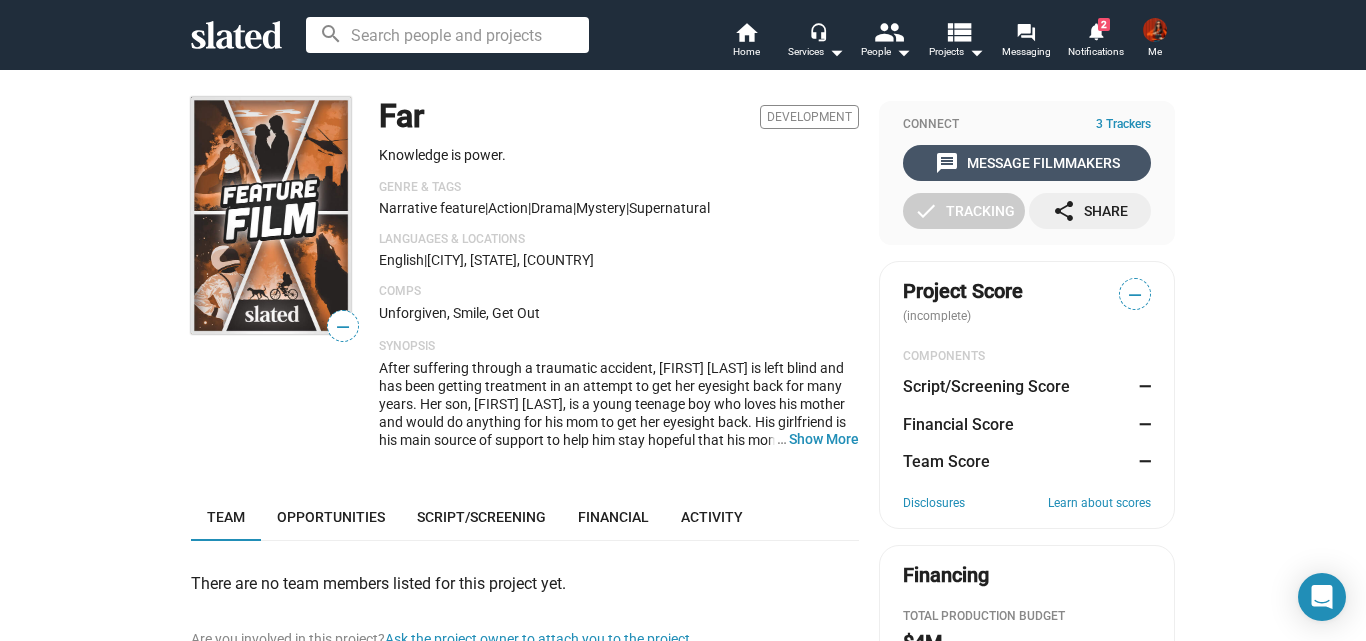 click on "message  Message Filmmakers" 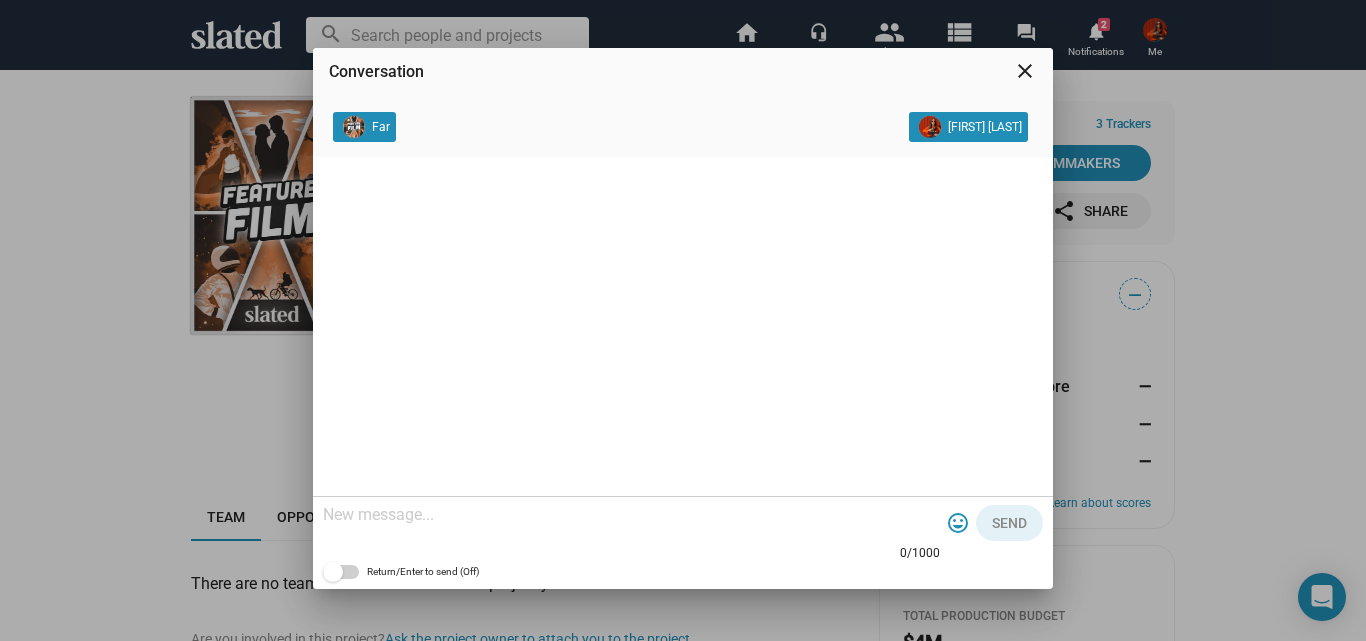 click 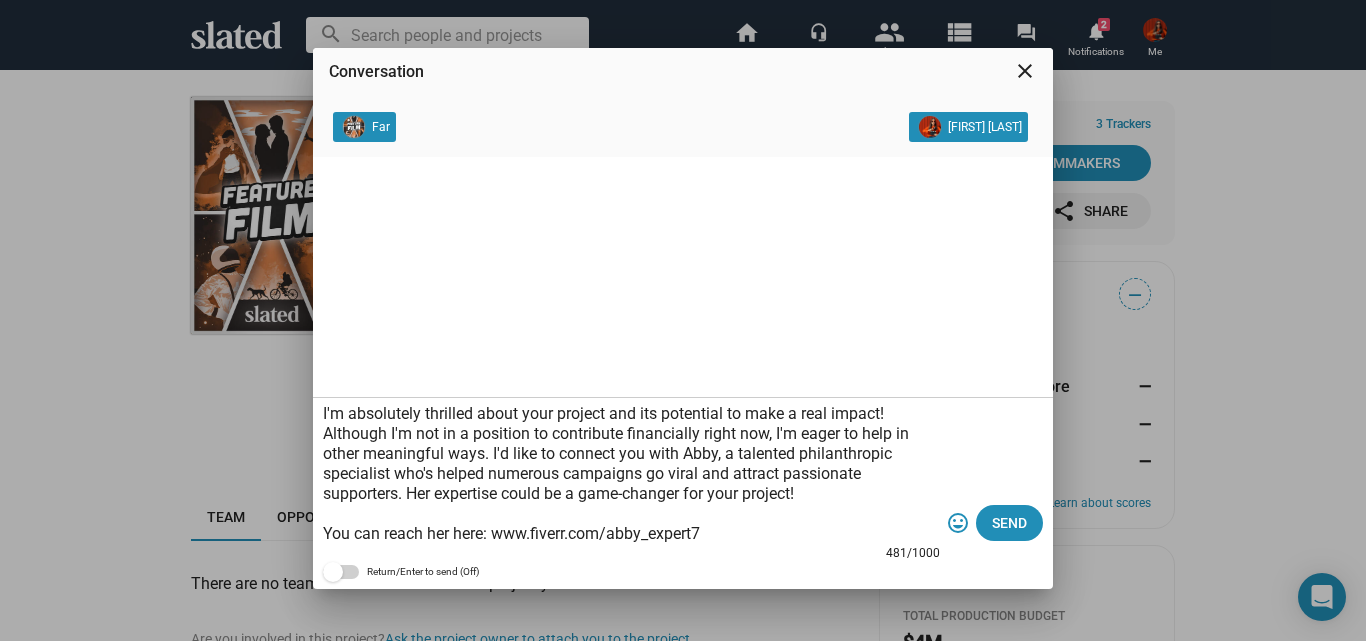 scroll, scrollTop: 59, scrollLeft: 0, axis: vertical 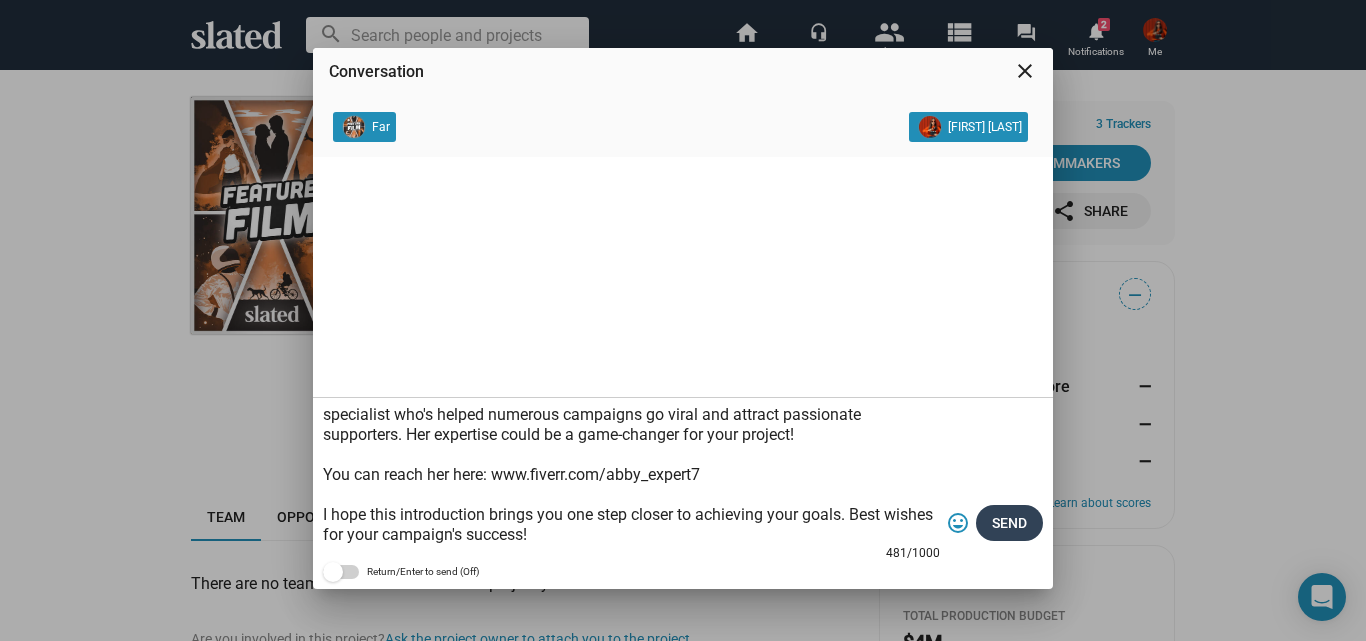 type on "I'm absolutely thrilled about your project and its potential to make a real impact! Although I'm not in a position to contribute financially right now, I'm eager to help in other meaningful ways. I'd like to connect you with Abby, a talented philanthropic specialist who's helped numerous campaigns go viral and attract passionate supporters. Her expertise could be a game-changer for your project!
You can reach her here: www.fiverr.com/abby_expert7
I hope this introduction brings you one step closer to achieving your goals. Best wishes for your campaign's success!" 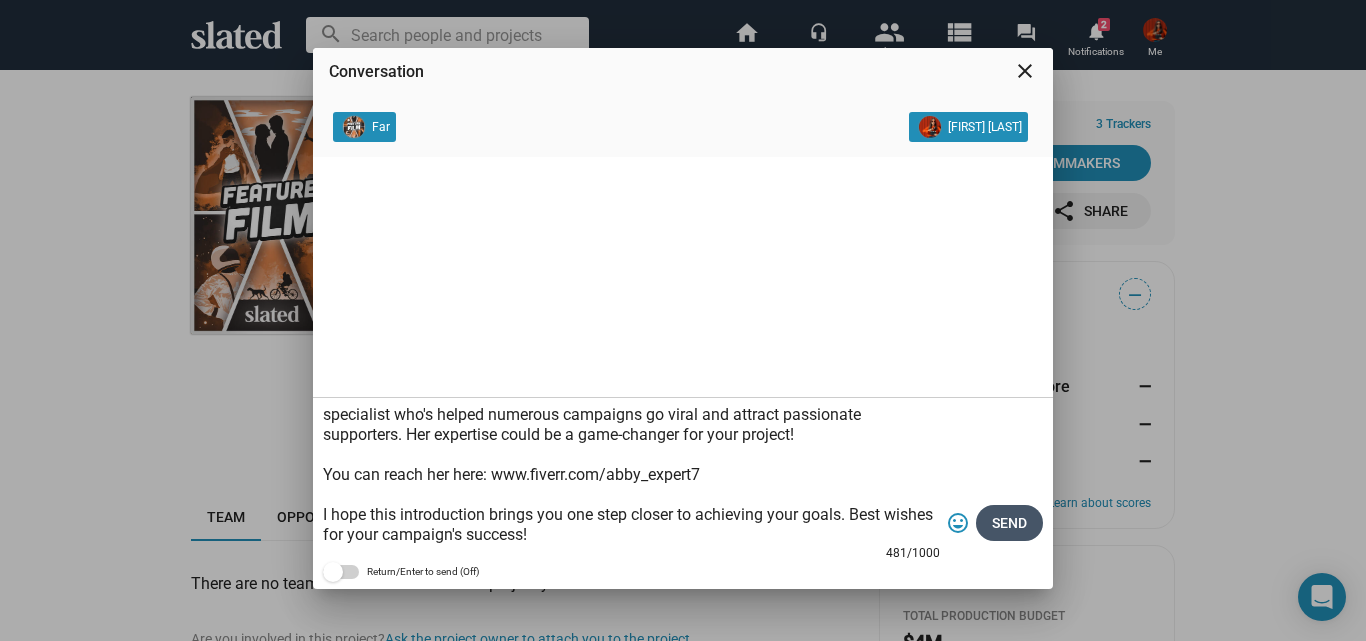 click on "Send" 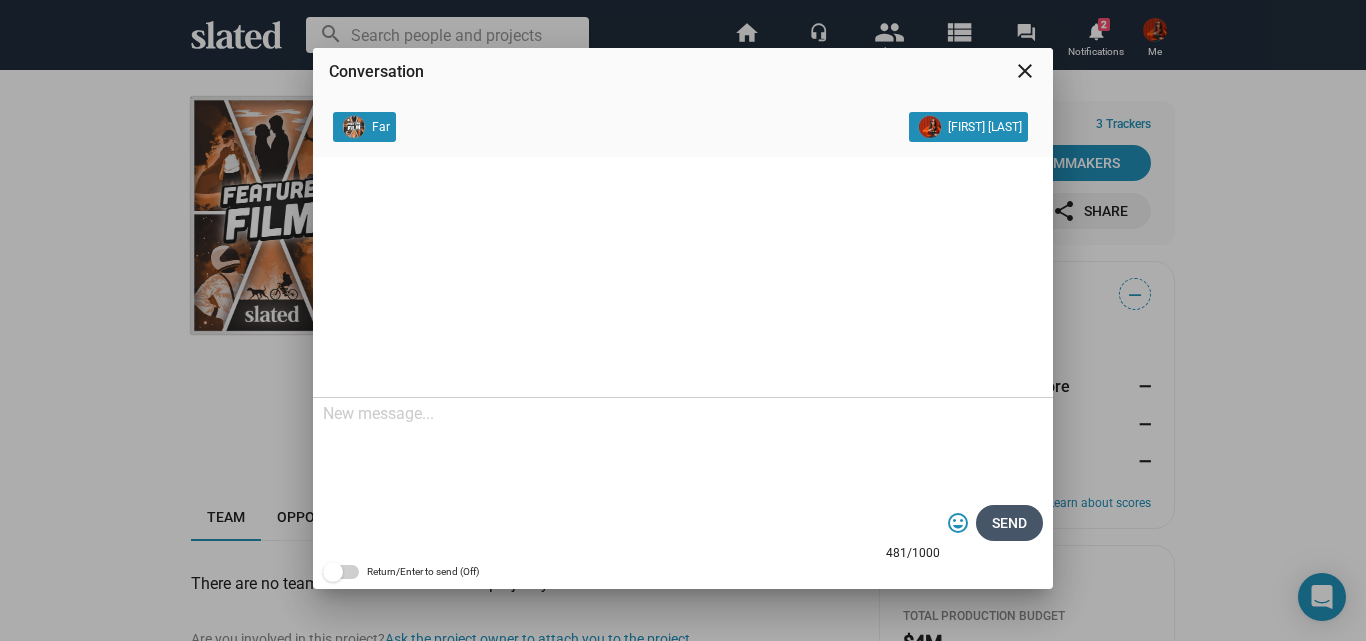 scroll, scrollTop: 0, scrollLeft: 0, axis: both 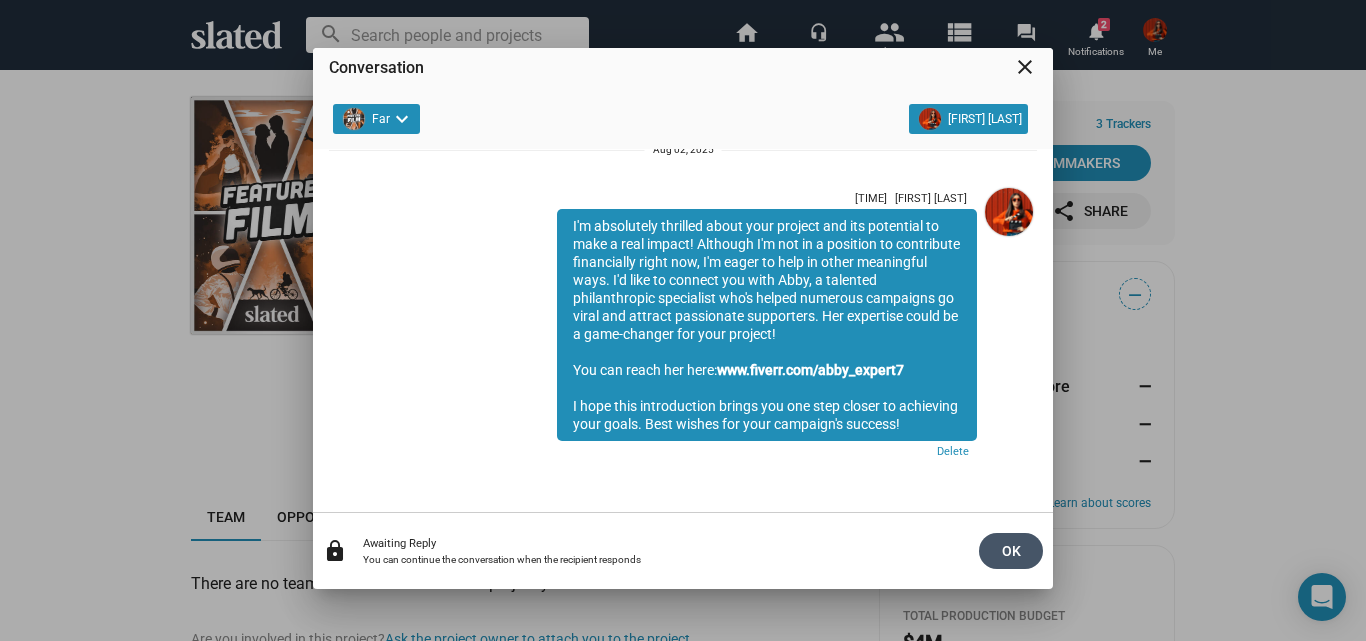 click on "OK" 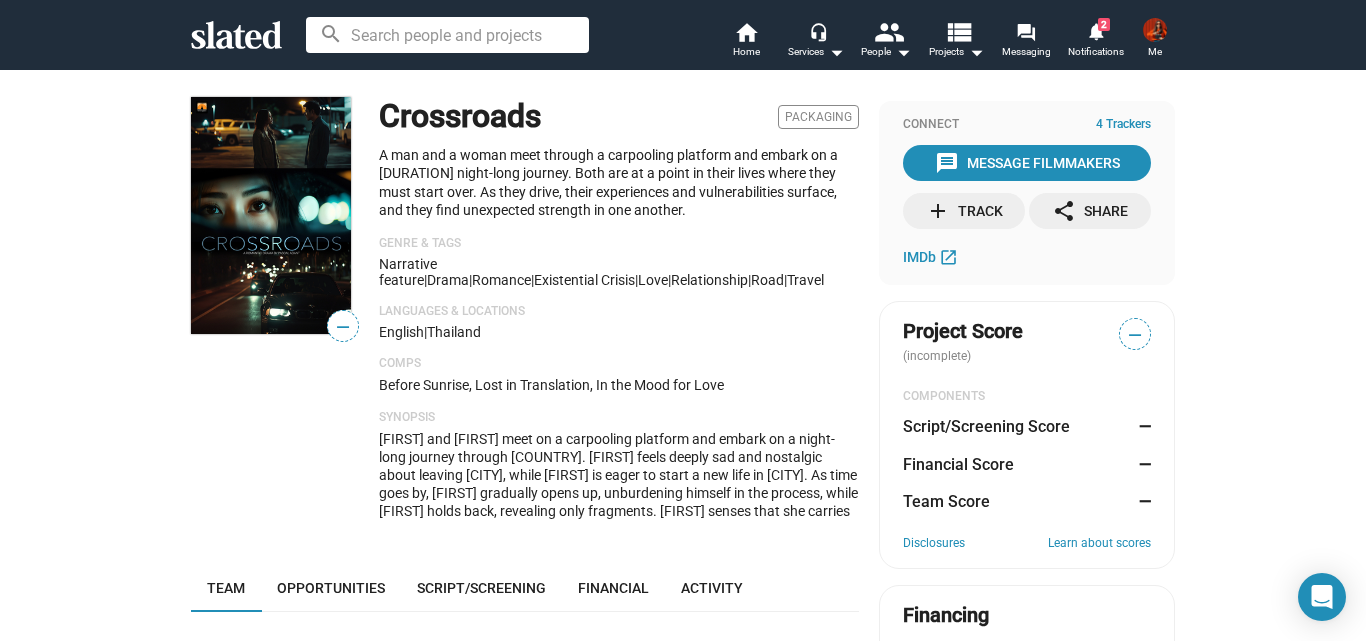 scroll, scrollTop: 0, scrollLeft: 0, axis: both 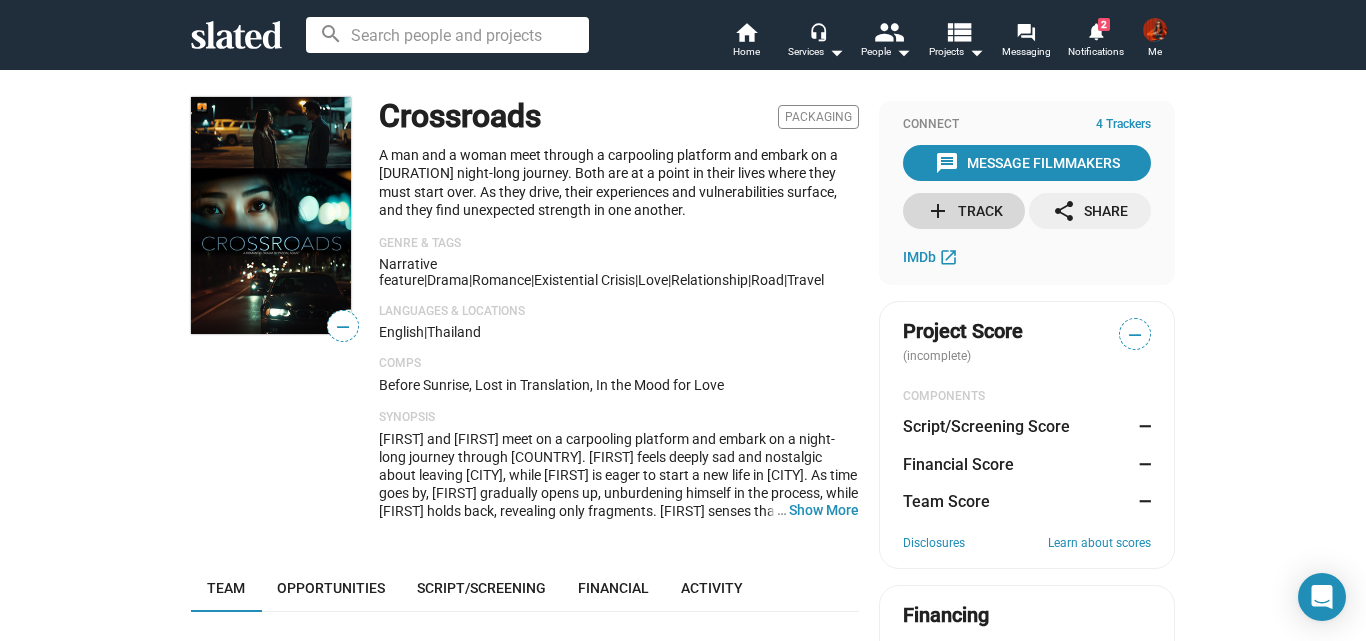 click on "add  Track" 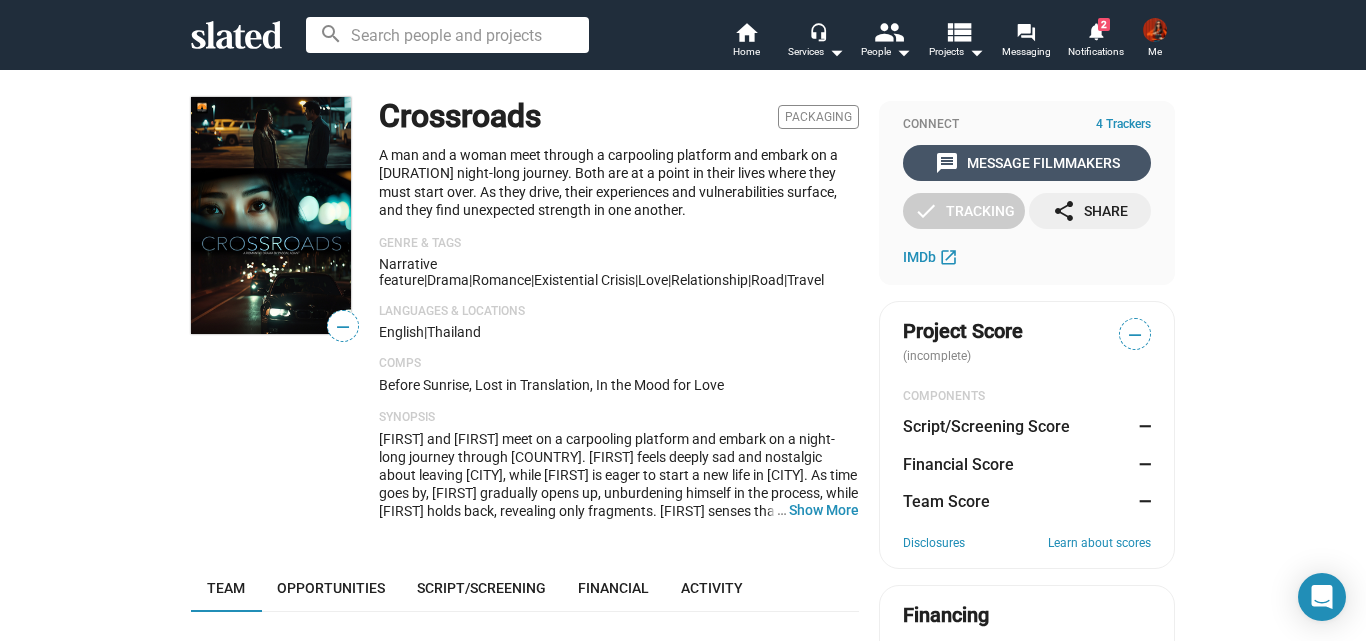 click on "message  Message Filmmakers" 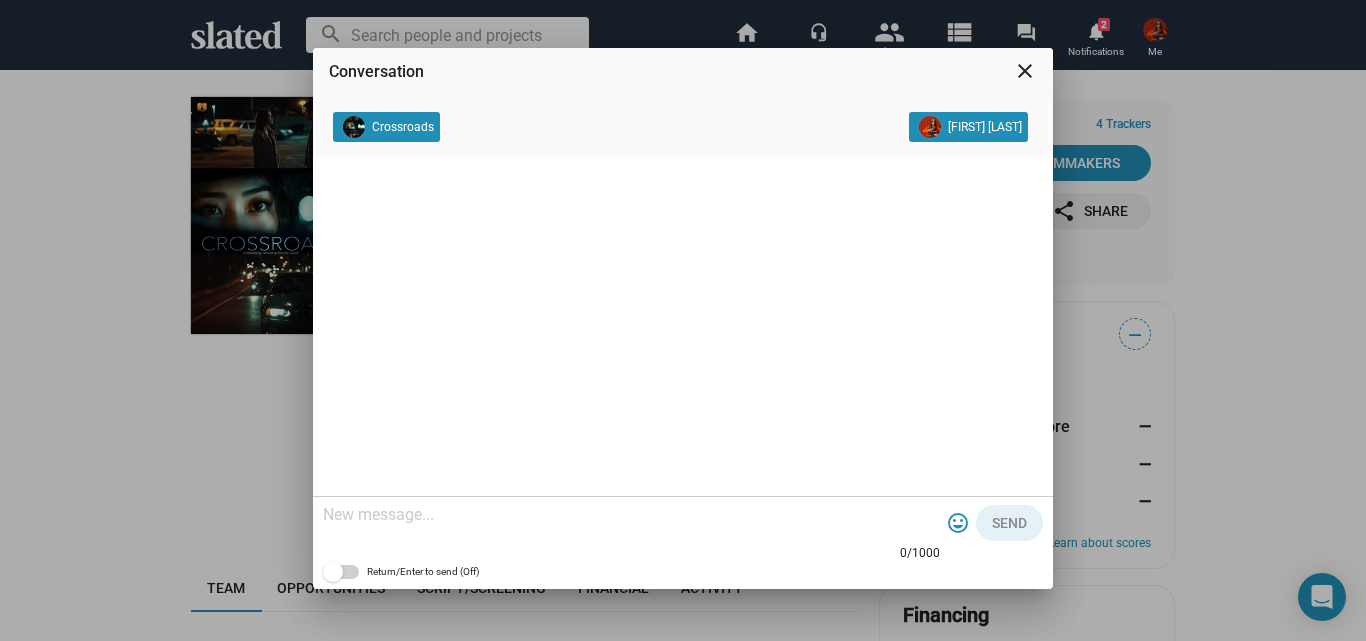 click at bounding box center [631, 515] 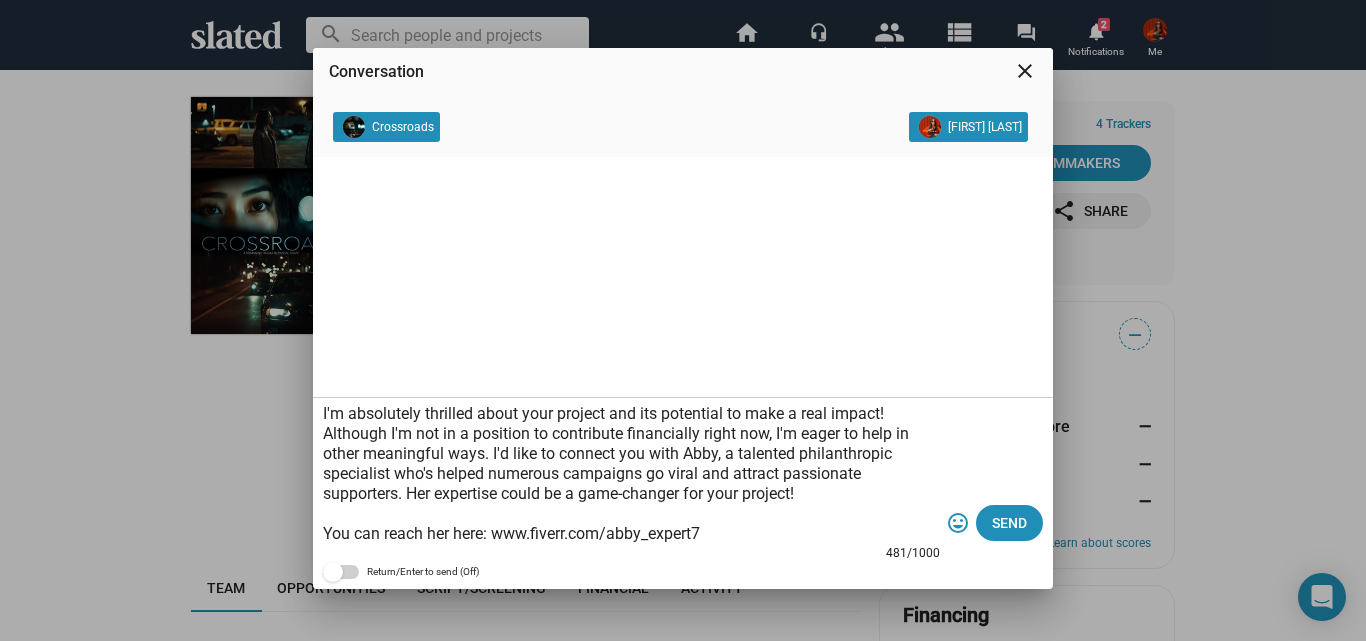 scroll, scrollTop: 59, scrollLeft: 0, axis: vertical 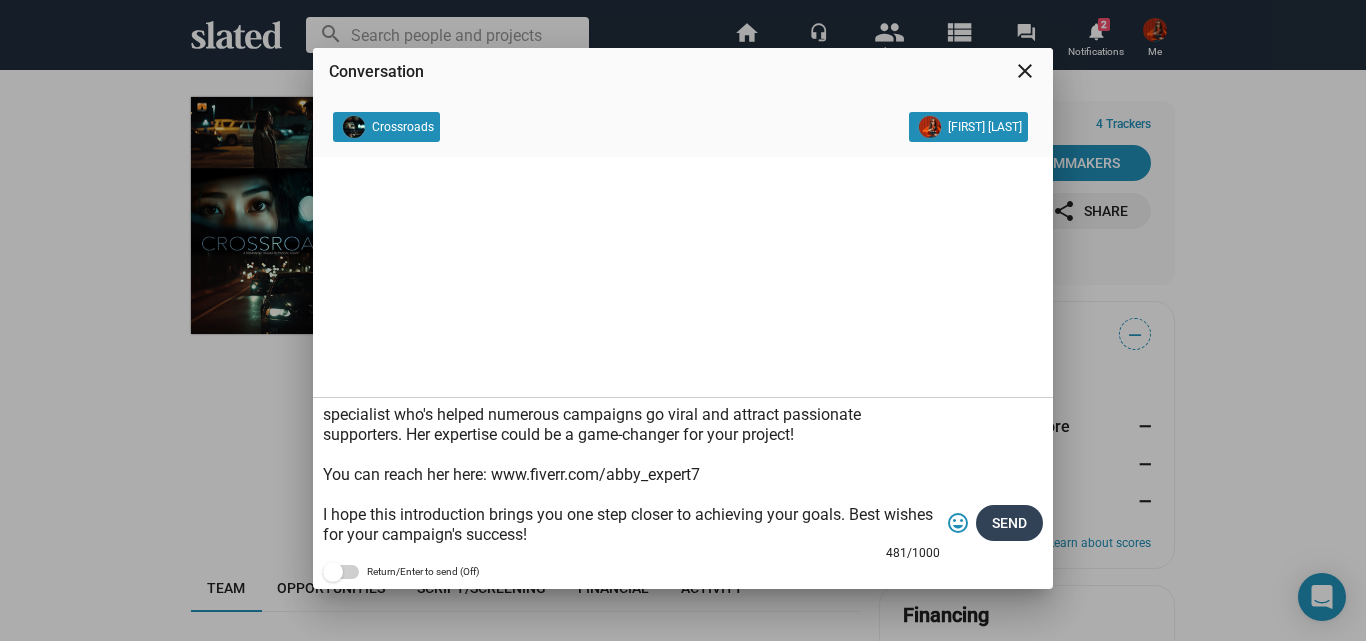 type on "I'm absolutely thrilled about your project and its potential to make a real impact! Although I'm not in a position to contribute financially right now, I'm eager to help in other meaningful ways. I'd like to connect you with Abby, a talented philanthropic specialist who's helped numerous campaigns go viral and attract passionate supporters. Her expertise could be a game-changer for your project!
You can reach her here: www.fiverr.com/abby_expert7
I hope this introduction brings you one step closer to achieving your goals. Best wishes for your campaign's success!" 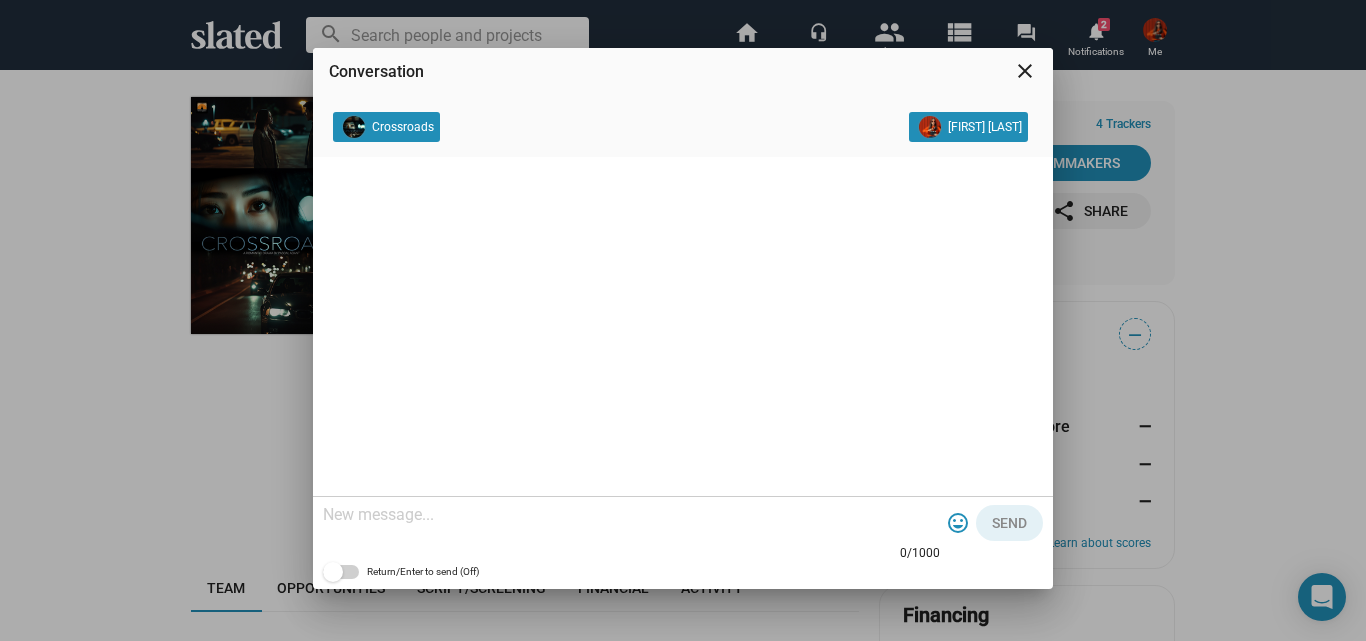 scroll, scrollTop: 0, scrollLeft: 0, axis: both 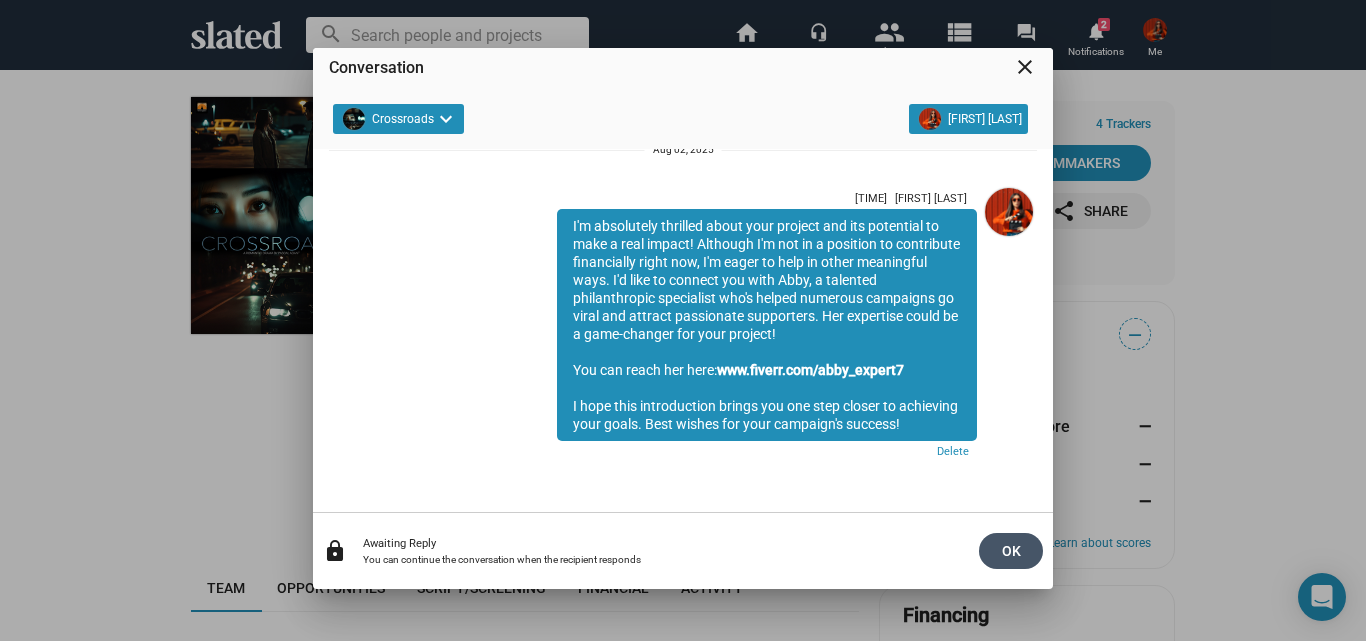 click on "OK" 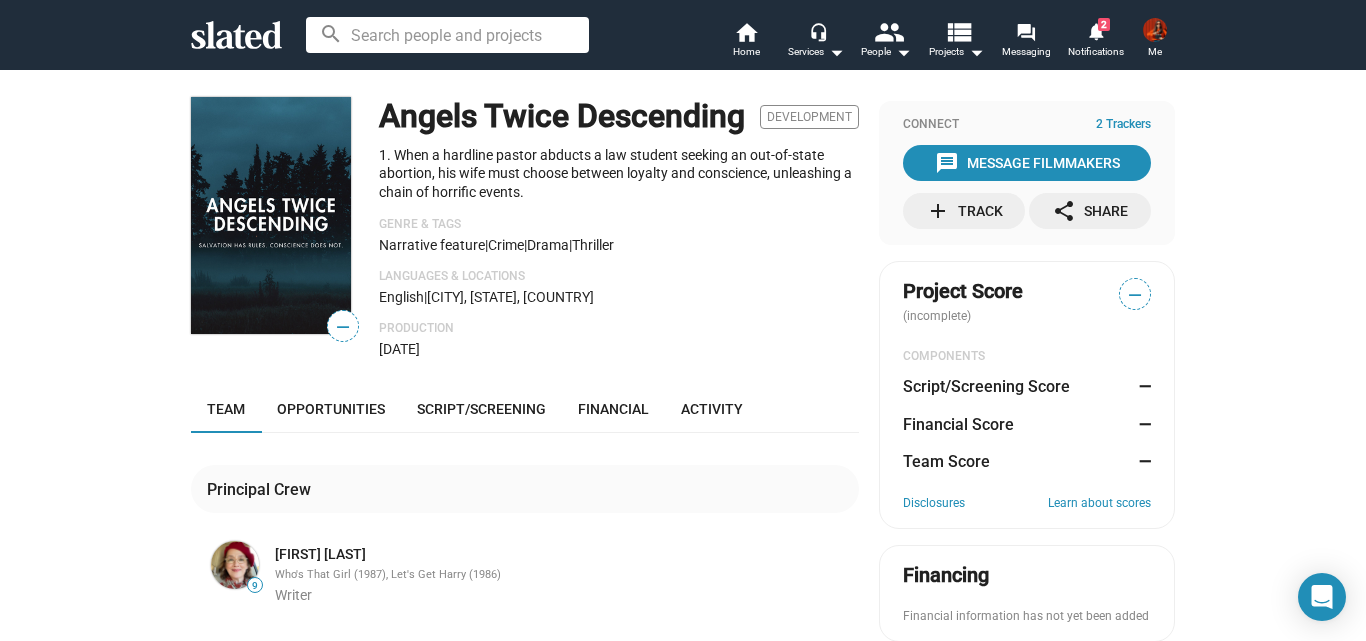 scroll, scrollTop: 0, scrollLeft: 0, axis: both 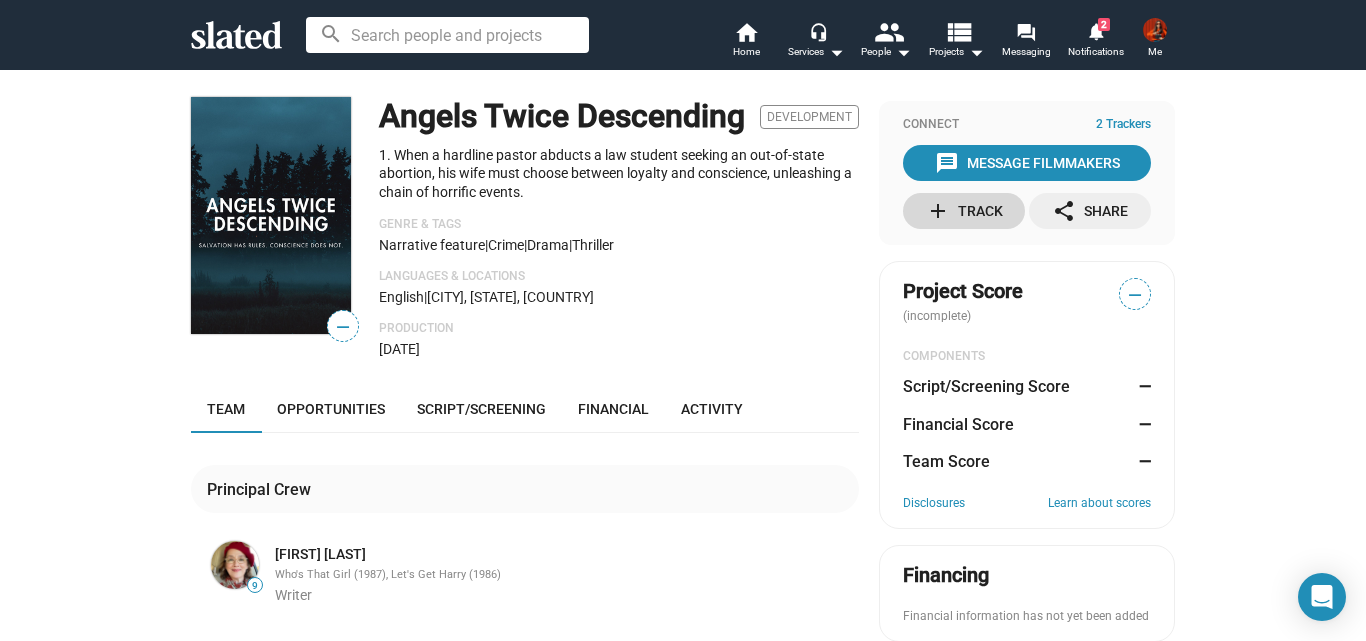 click on "add" 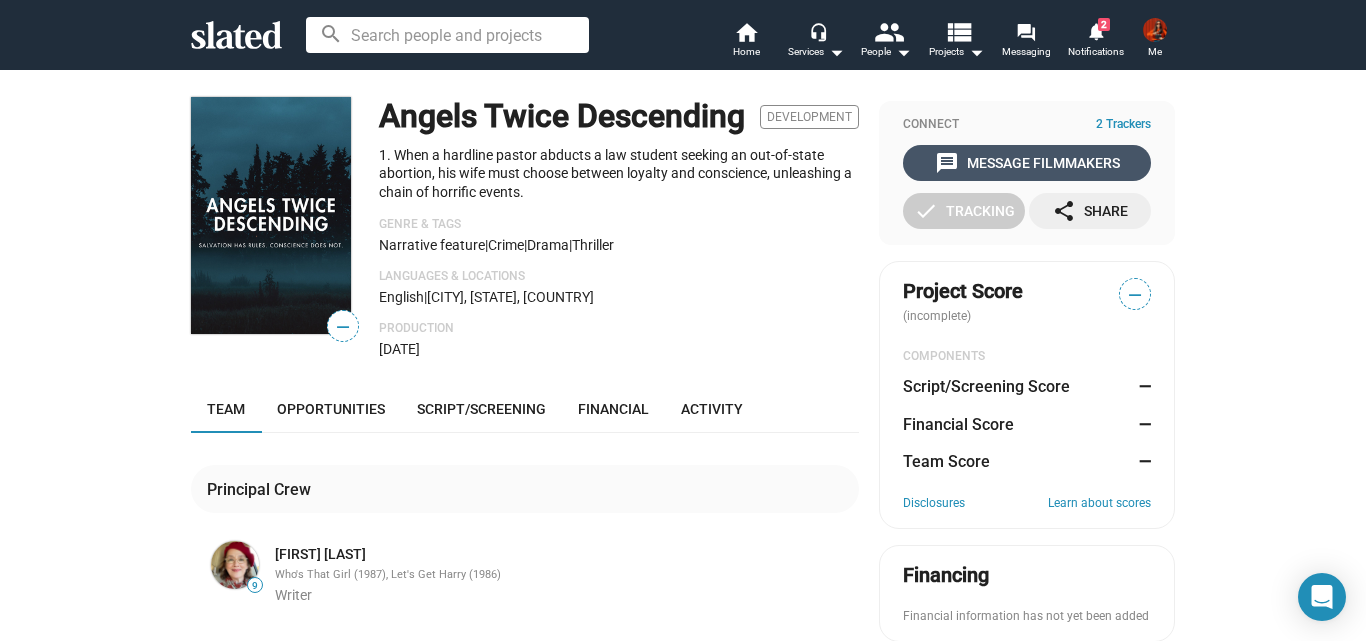 click on "message  Message Filmmakers" 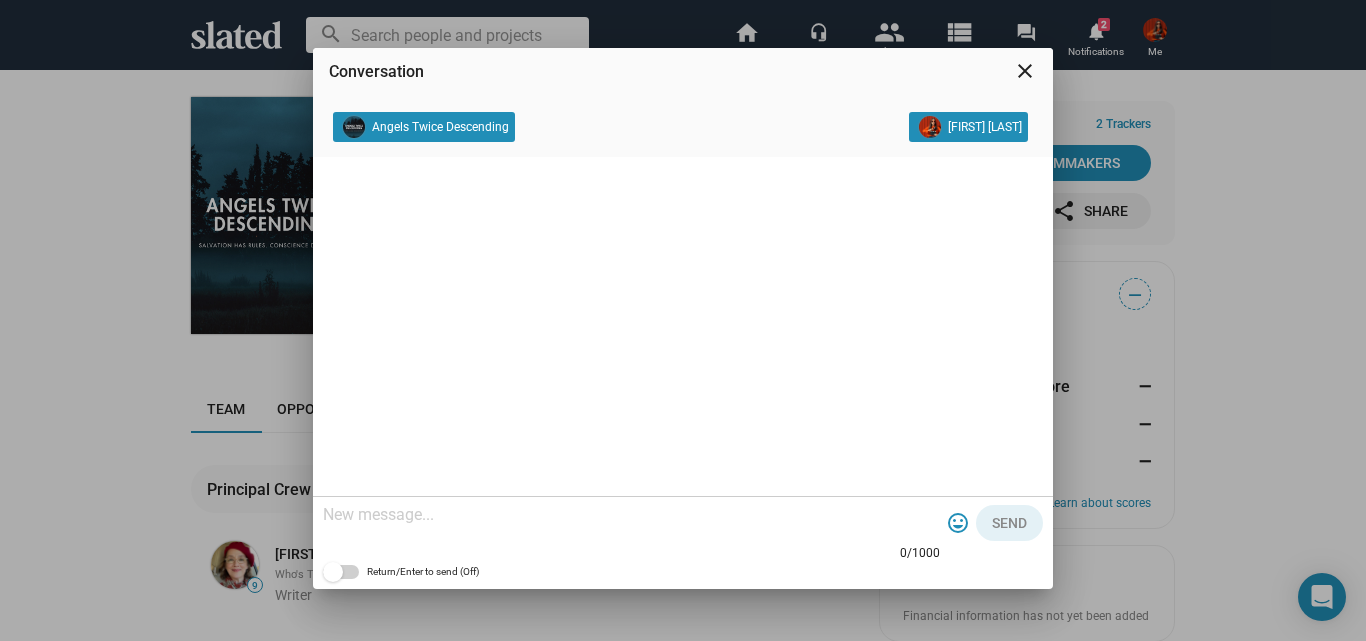 click at bounding box center [631, 515] 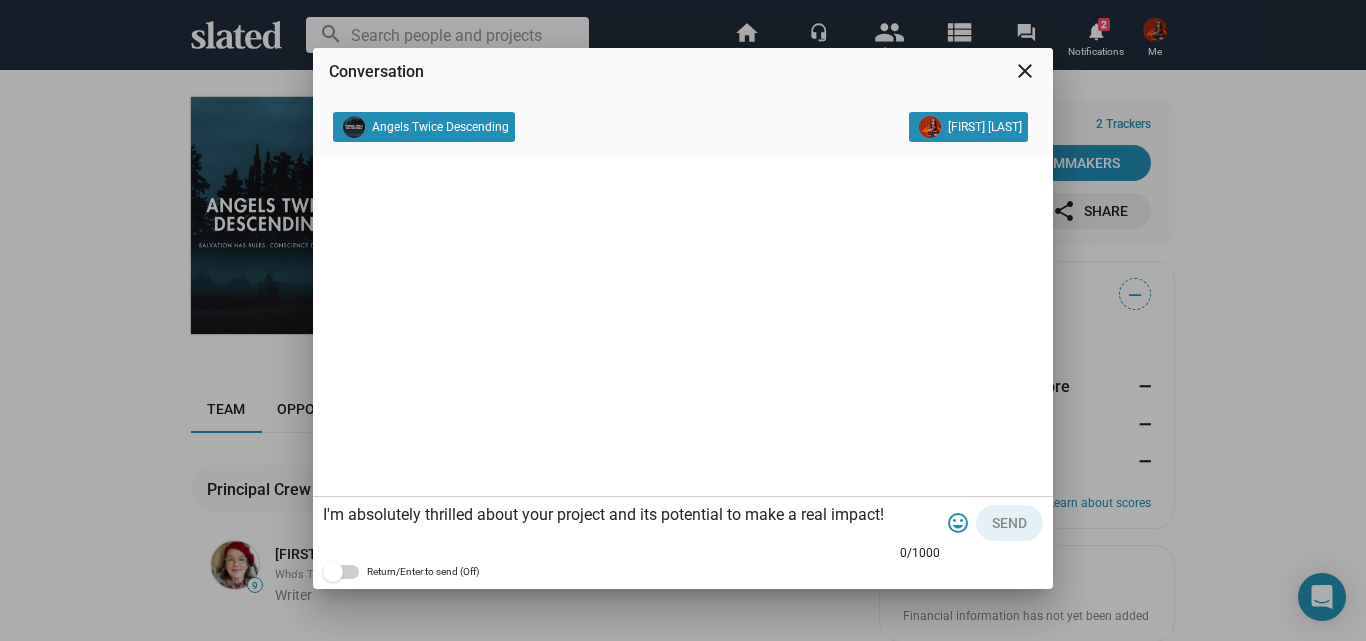 scroll, scrollTop: 59, scrollLeft: 0, axis: vertical 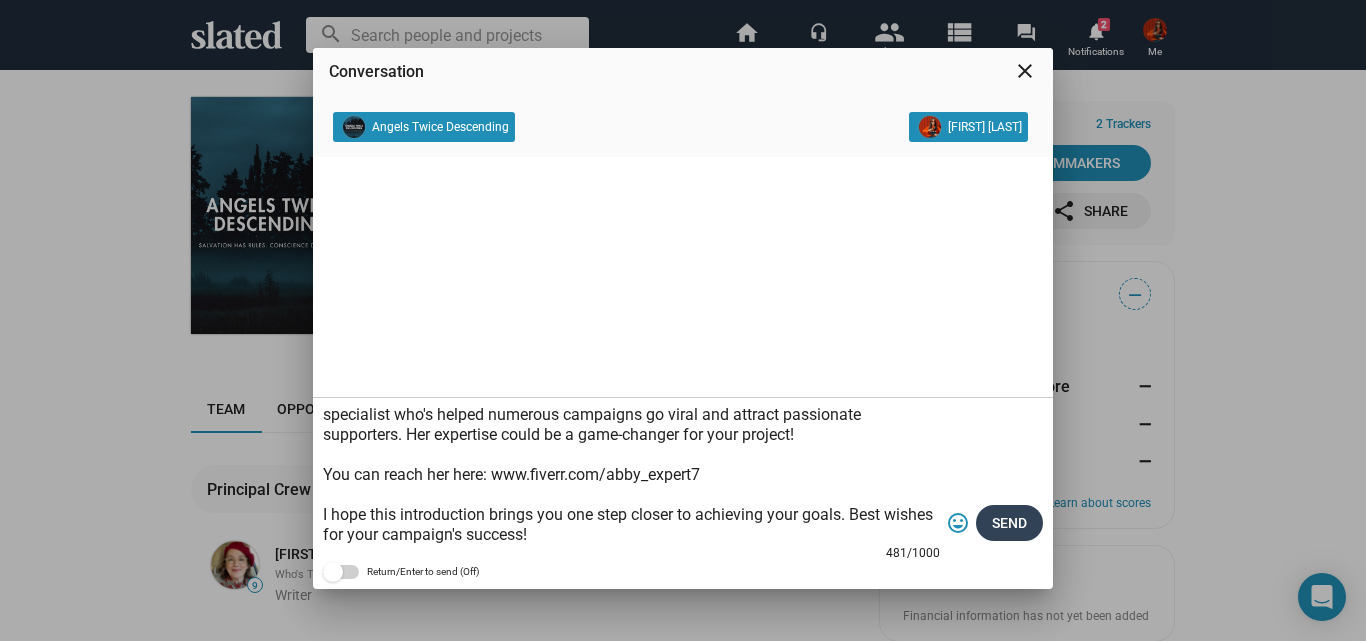 type on "I'm absolutely thrilled about your project and its potential to make a real impact! Although I'm not in a position to contribute financially right now, I'm eager to help in other meaningful ways. I'd like to connect you with Abby, a talented philanthropic specialist who's helped numerous campaigns go viral and attract passionate supporters. Her expertise could be a game-changer for your project!
You can reach her here: www.fiverr.com/abby_expert7
I hope this introduction brings you one step closer to achieving your goals. Best wishes for your campaign's success!" 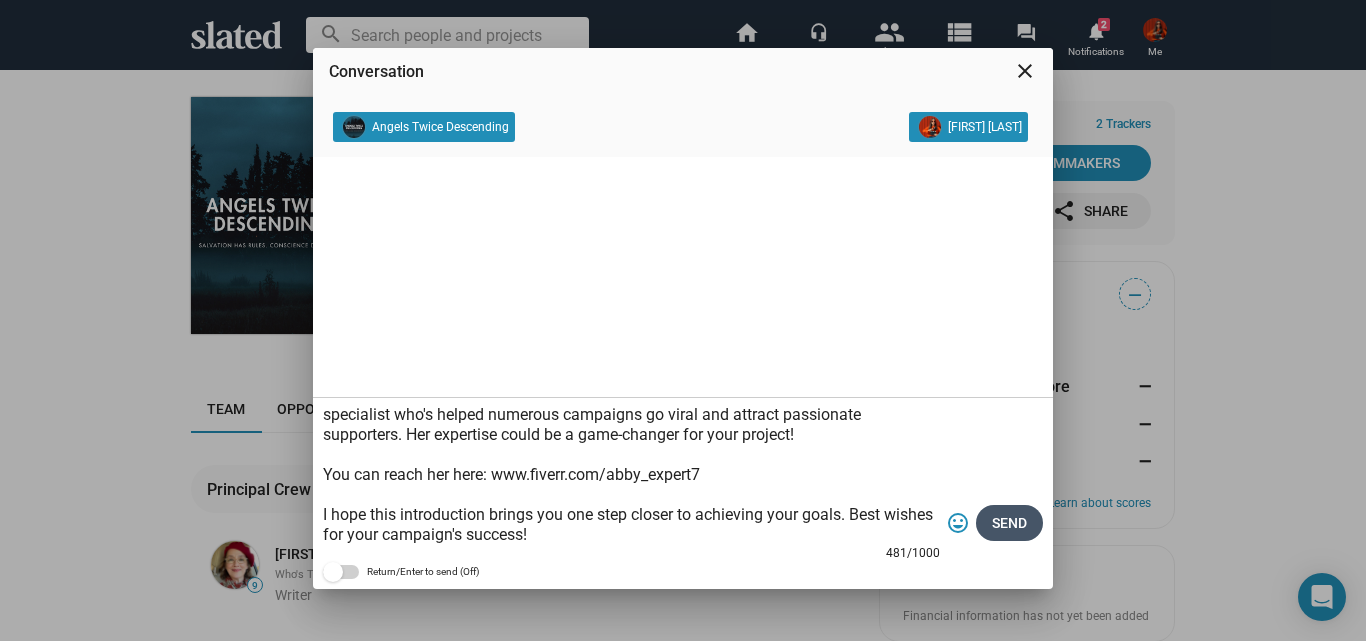 click on "Send" 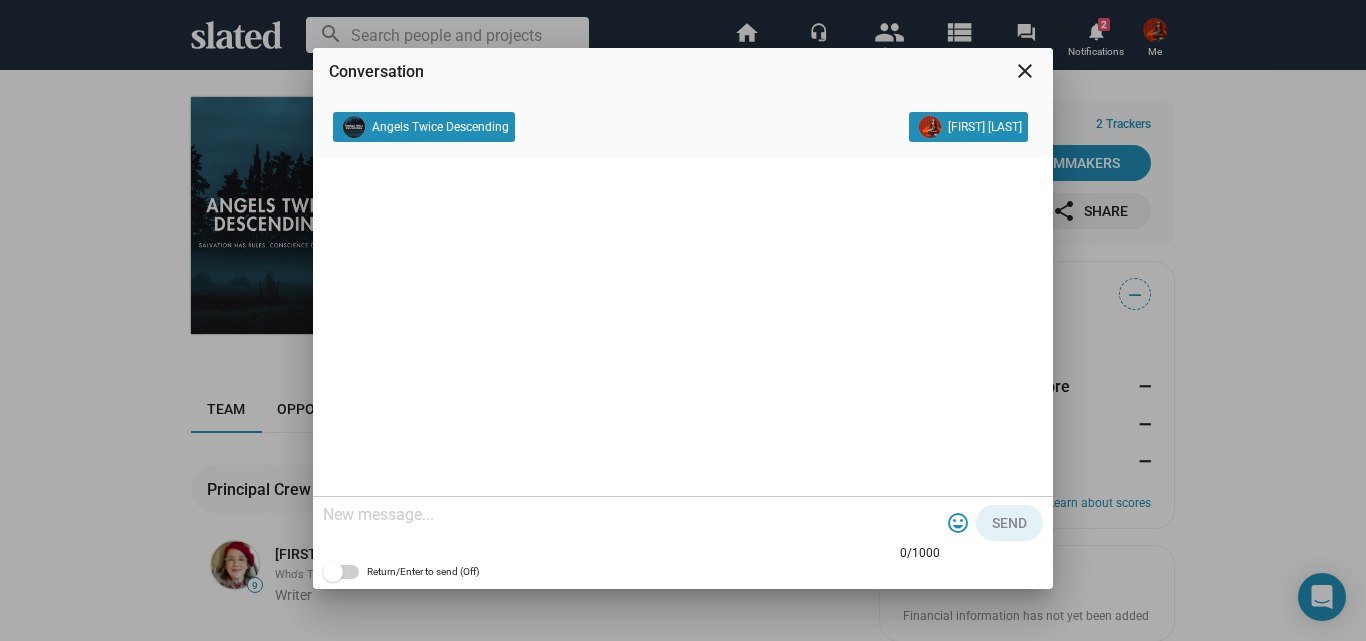 scroll, scrollTop: 0, scrollLeft: 0, axis: both 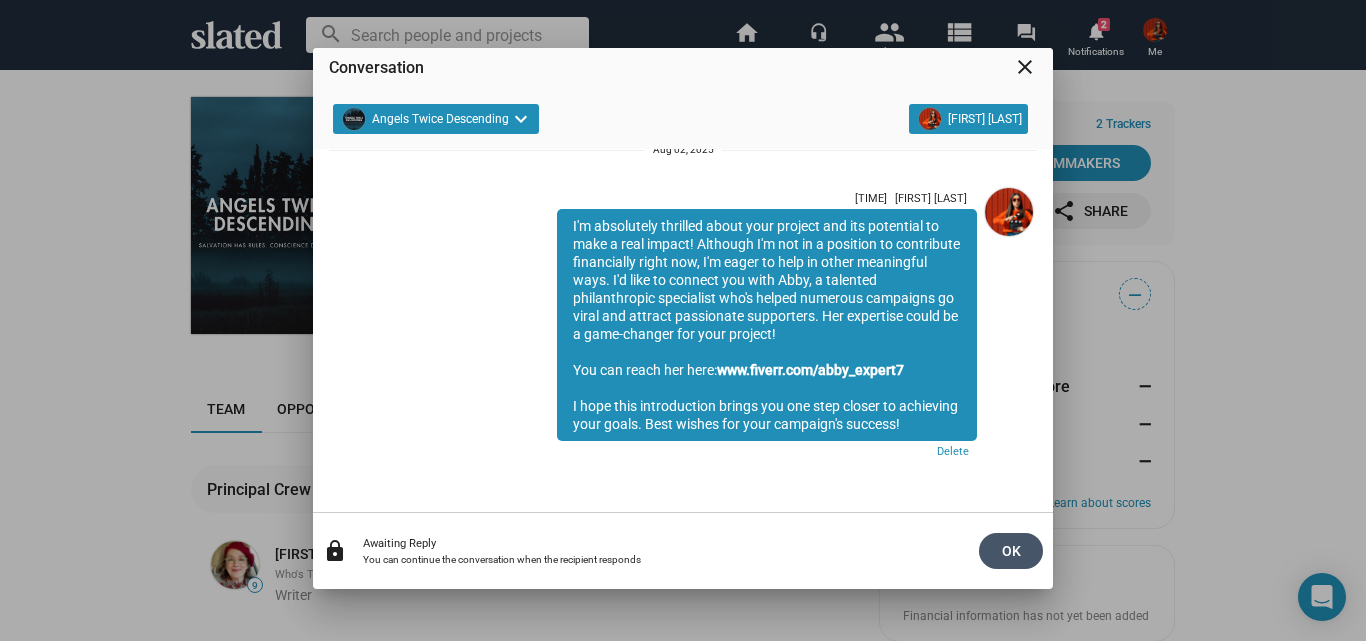 click on "OK" 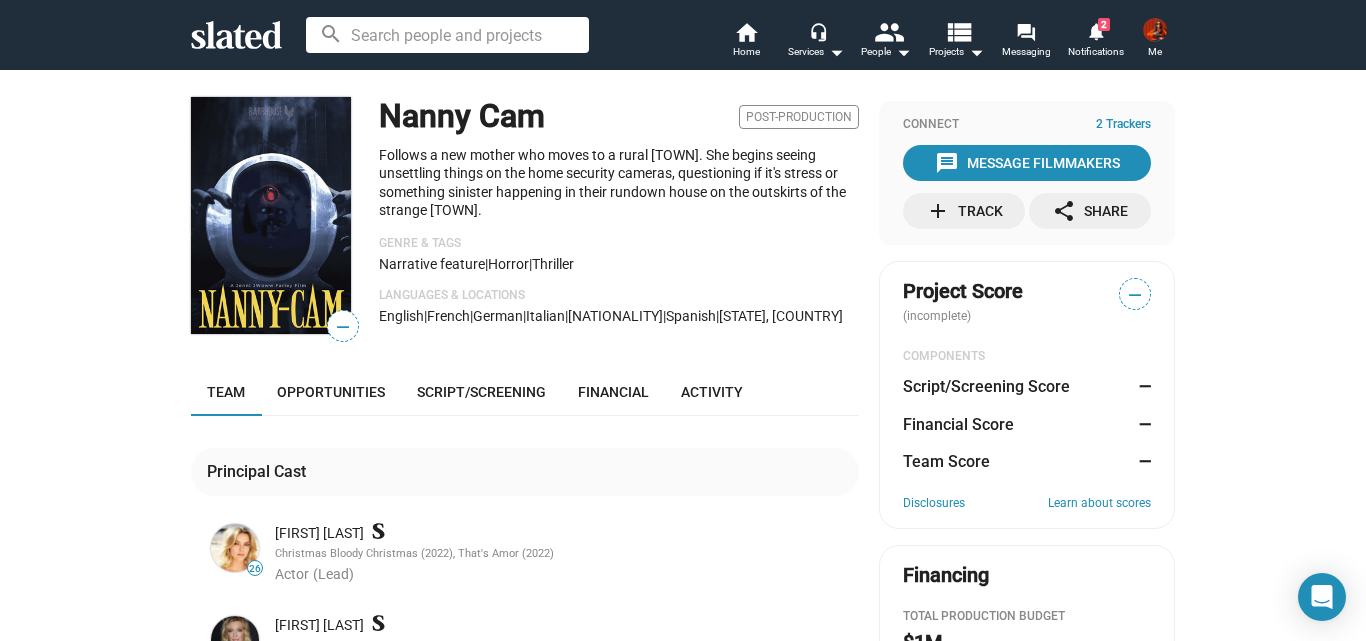 scroll, scrollTop: 0, scrollLeft: 0, axis: both 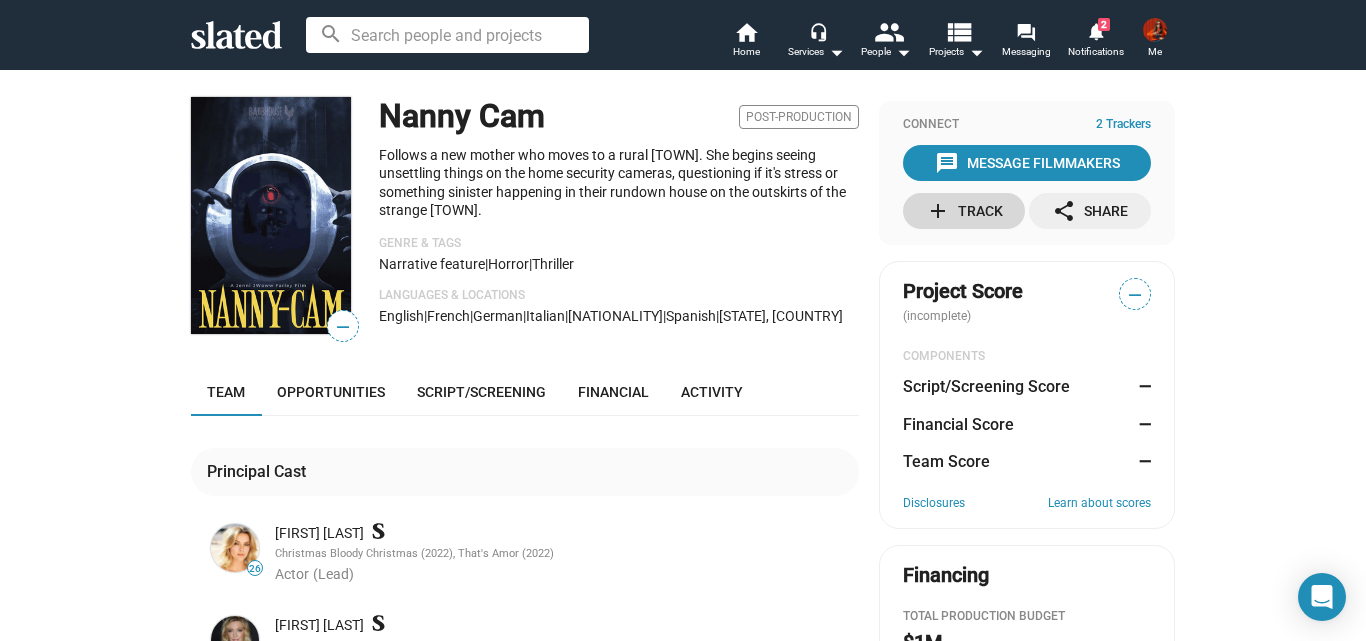 click on "add" 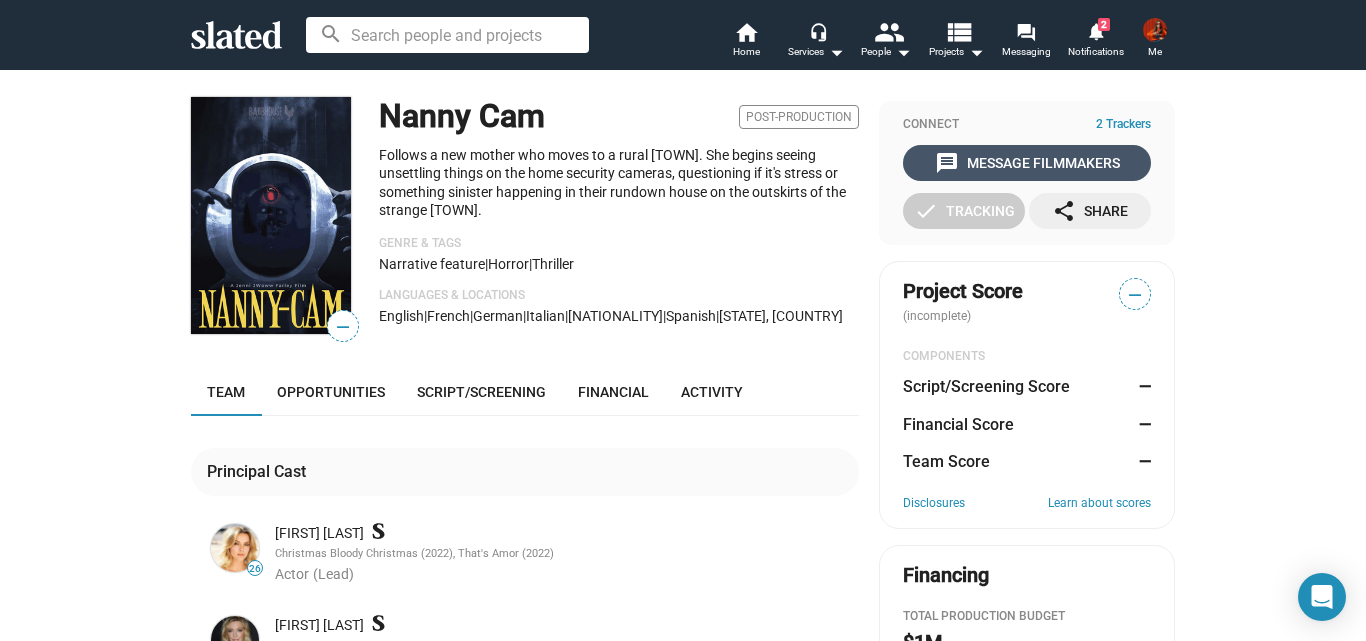 click on "message  Message Filmmakers" 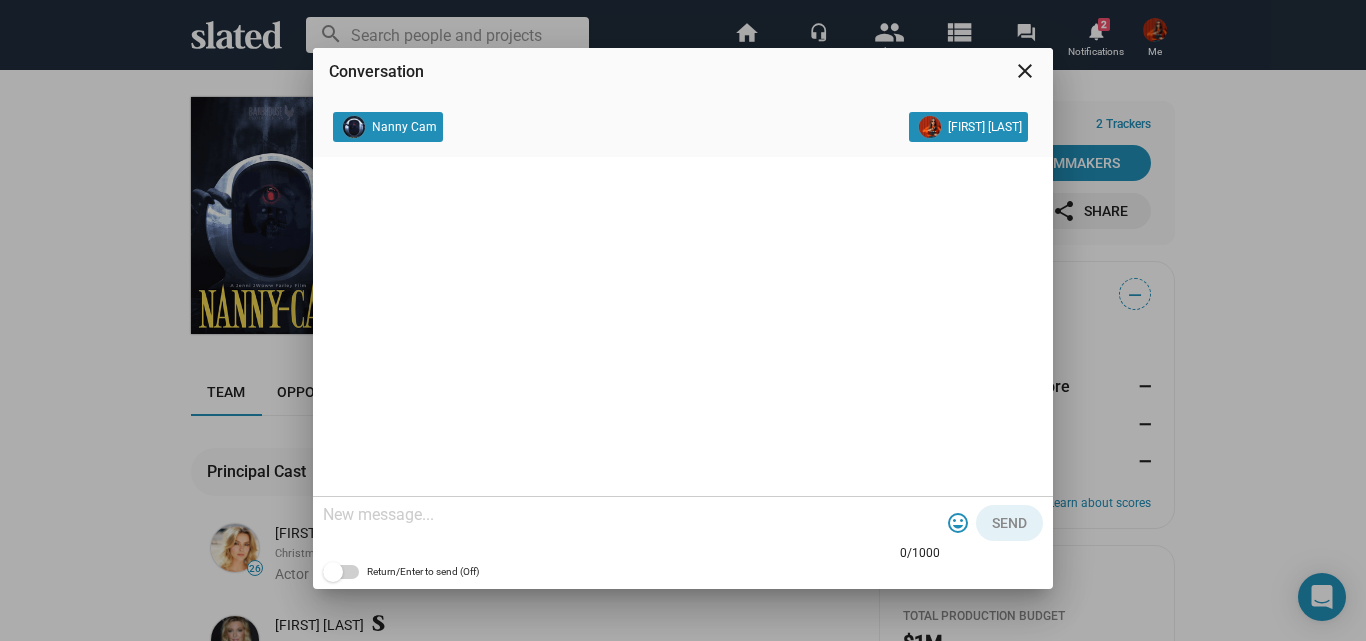click at bounding box center (631, 515) 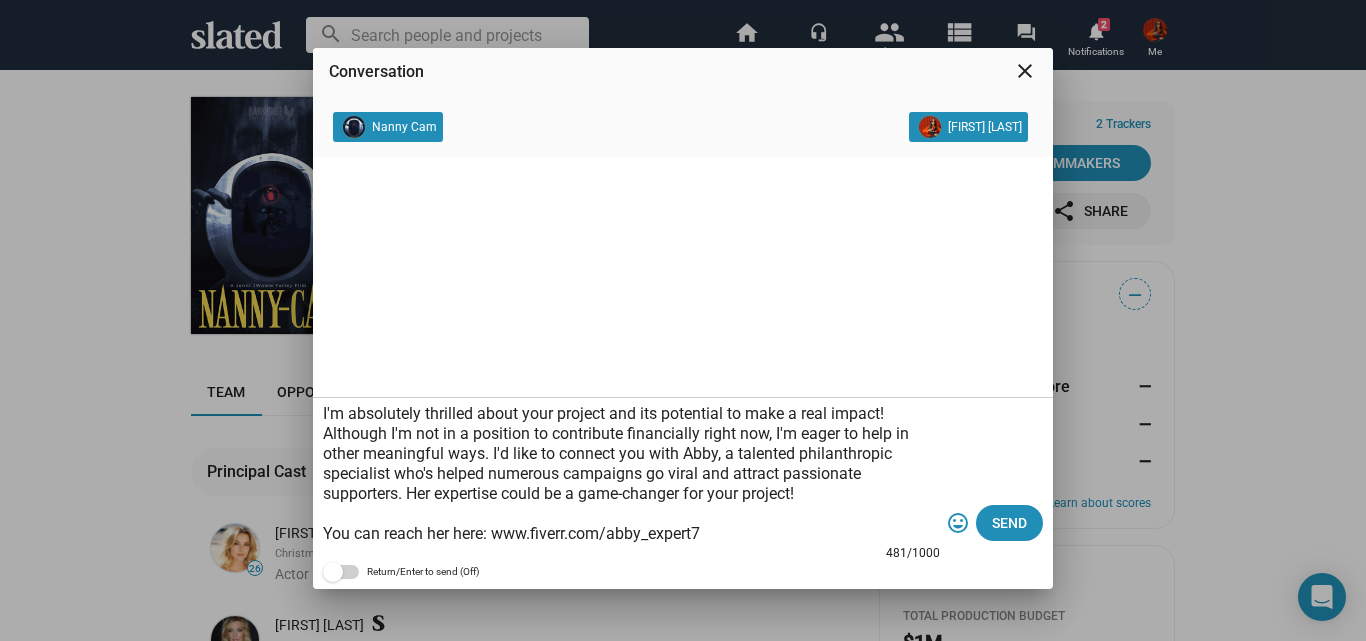 scroll, scrollTop: 59, scrollLeft: 0, axis: vertical 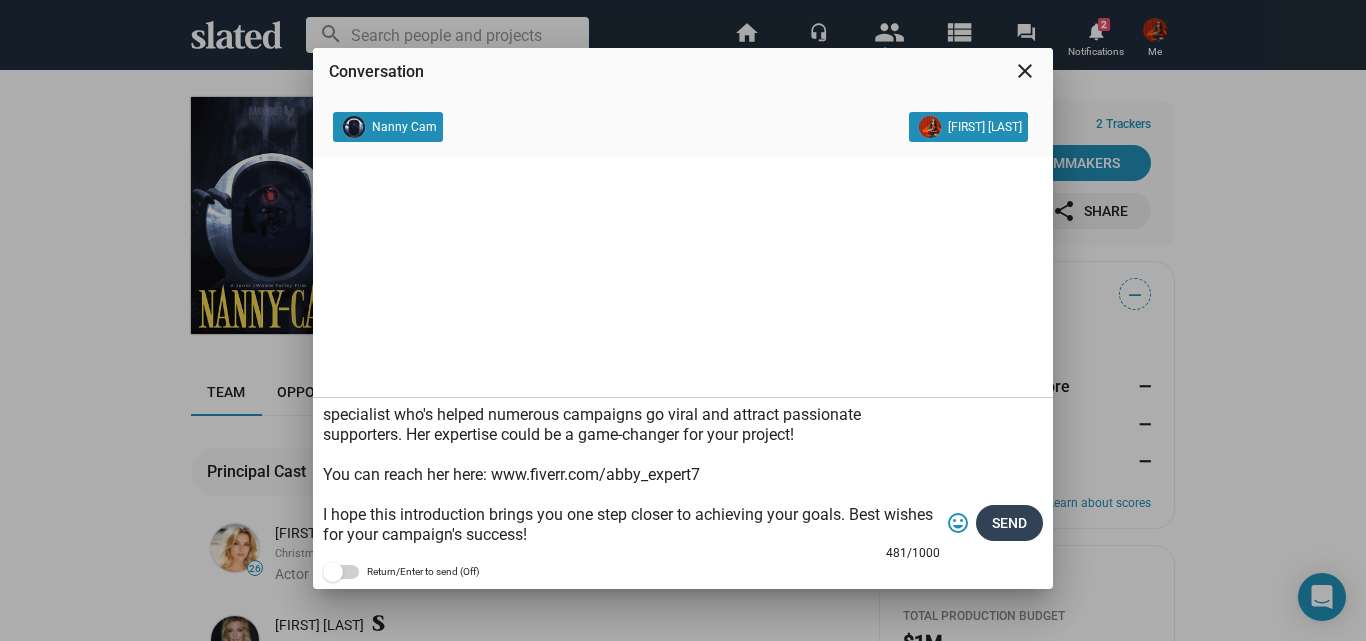 type on "I'm absolutely thrilled about your project and its potential to make a real impact! Although I'm not in a position to contribute financially right now, I'm eager to help in other meaningful ways. I'd like to connect you with Abby, a talented philanthropic specialist who's helped numerous campaigns go viral and attract passionate supporters. Her expertise could be a game-changer for your project!
You can reach her here: www.fiverr.com/abby_expert7
I hope this introduction brings you one step closer to achieving your goals. Best wishes for your campaign's success!" 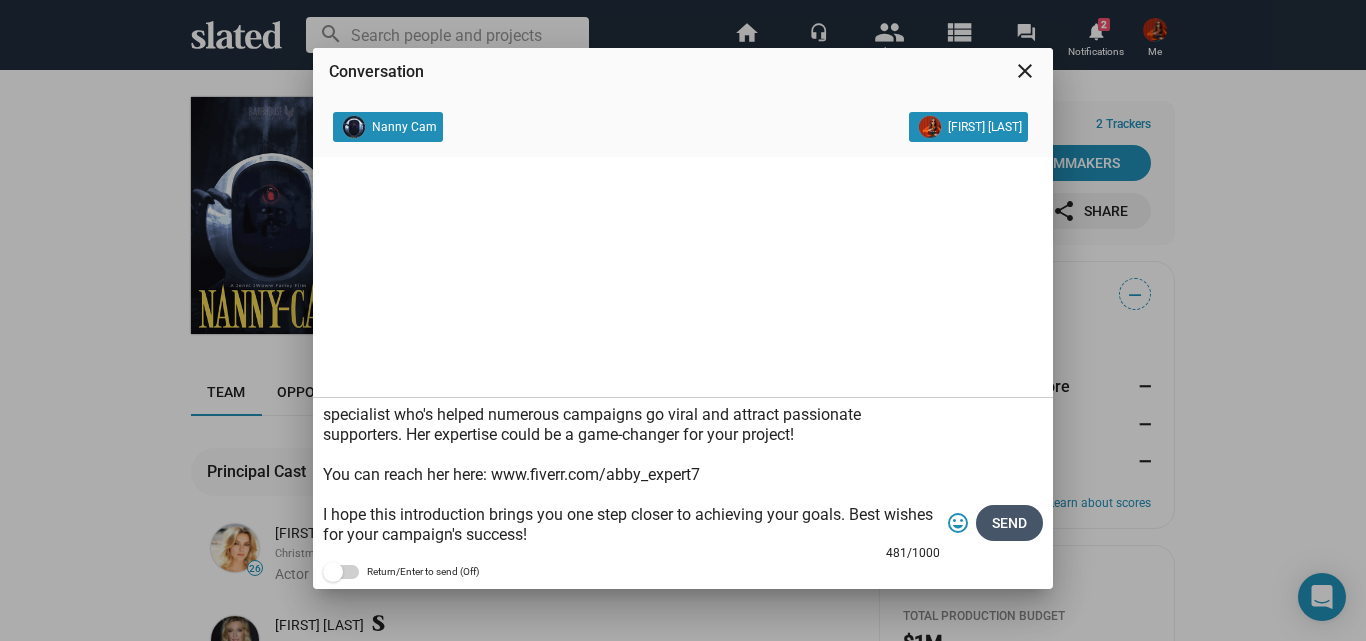 click on "Send" 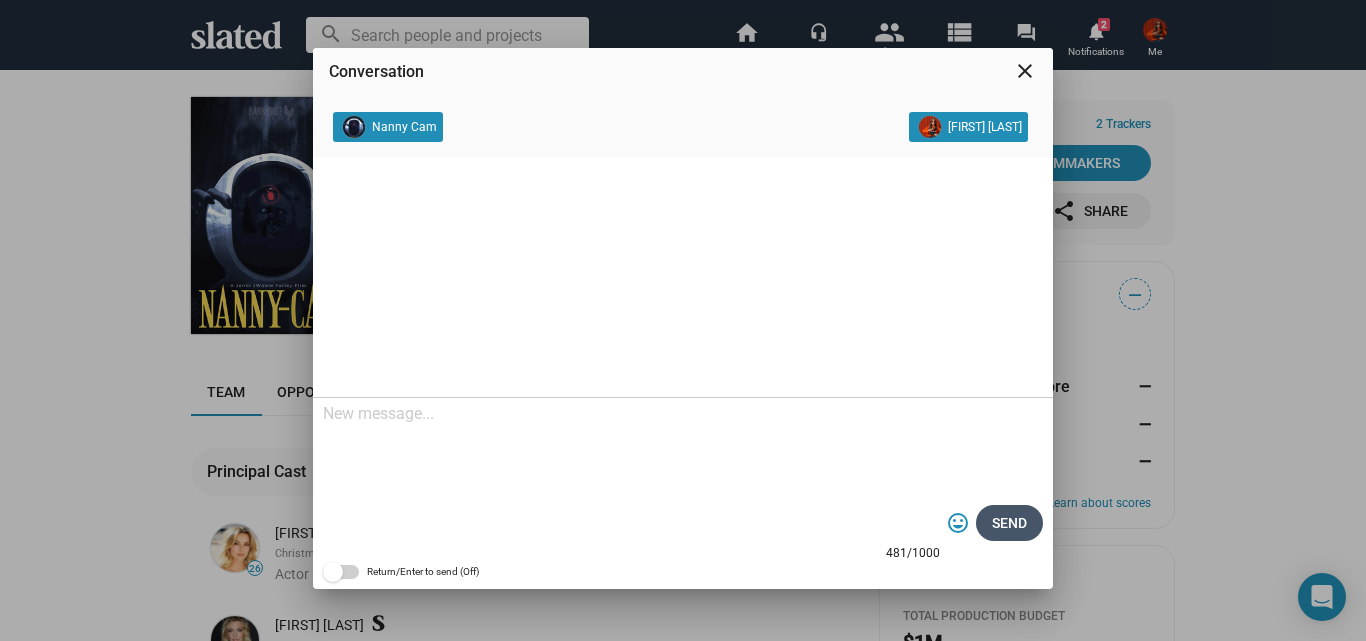 scroll, scrollTop: 0, scrollLeft: 0, axis: both 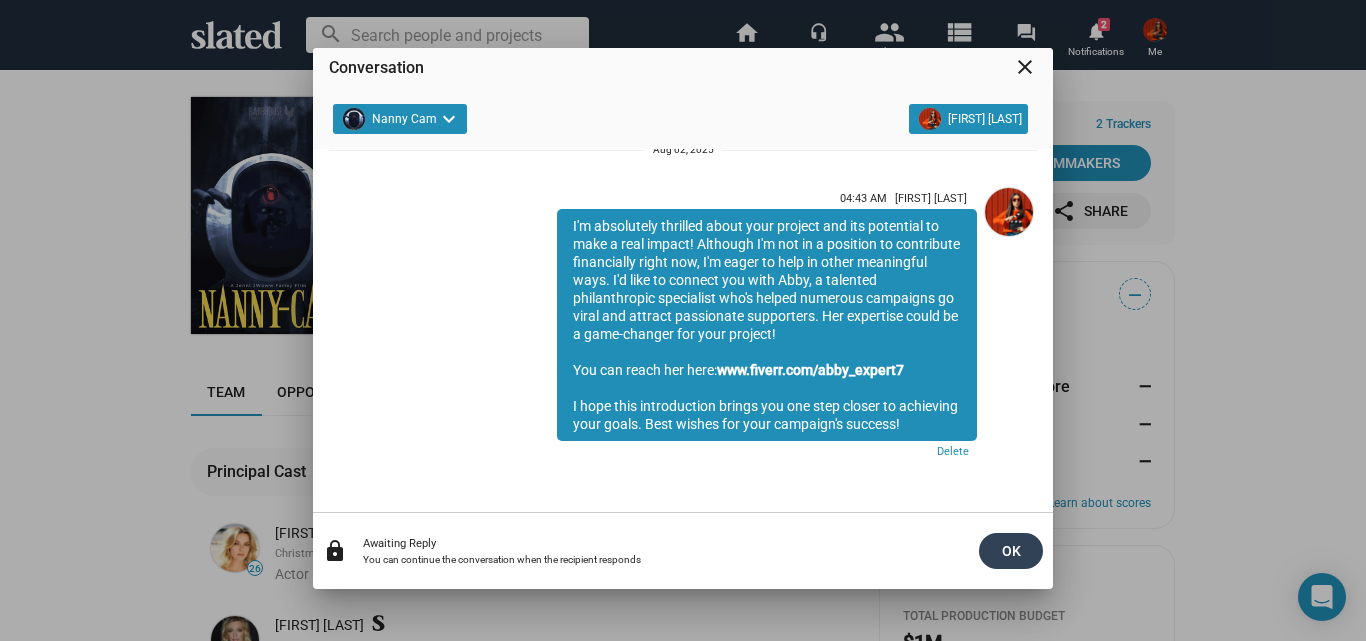click on "OK" 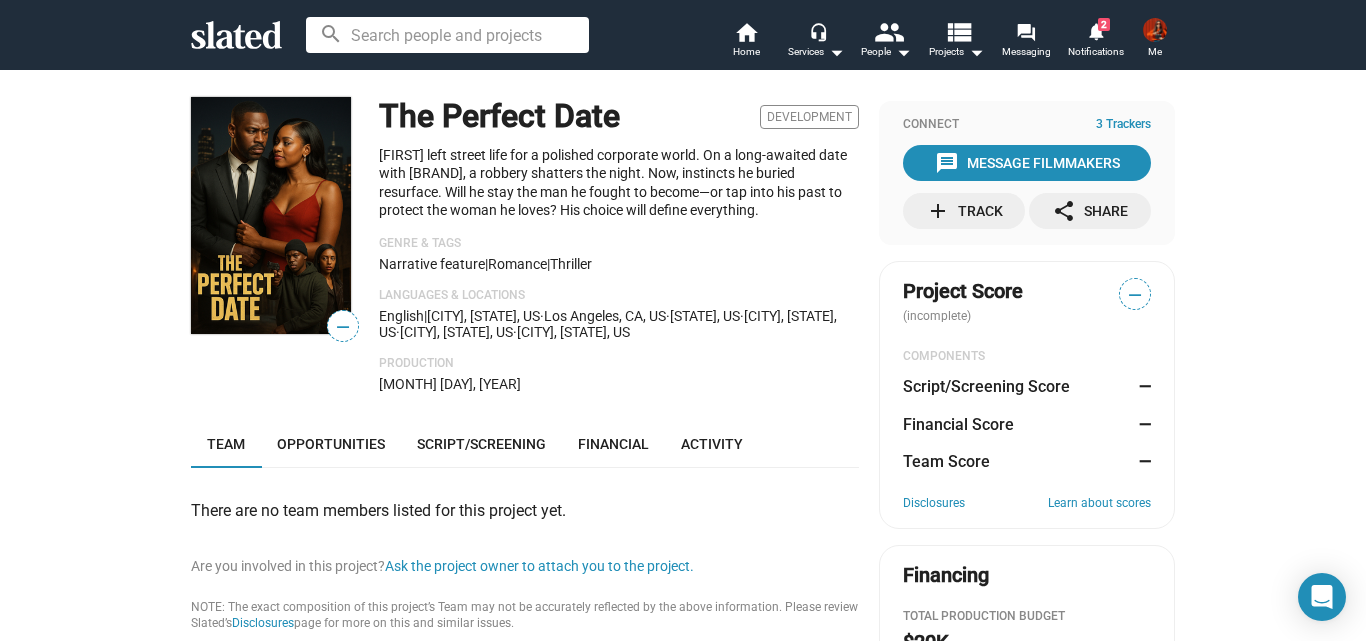 scroll, scrollTop: 0, scrollLeft: 0, axis: both 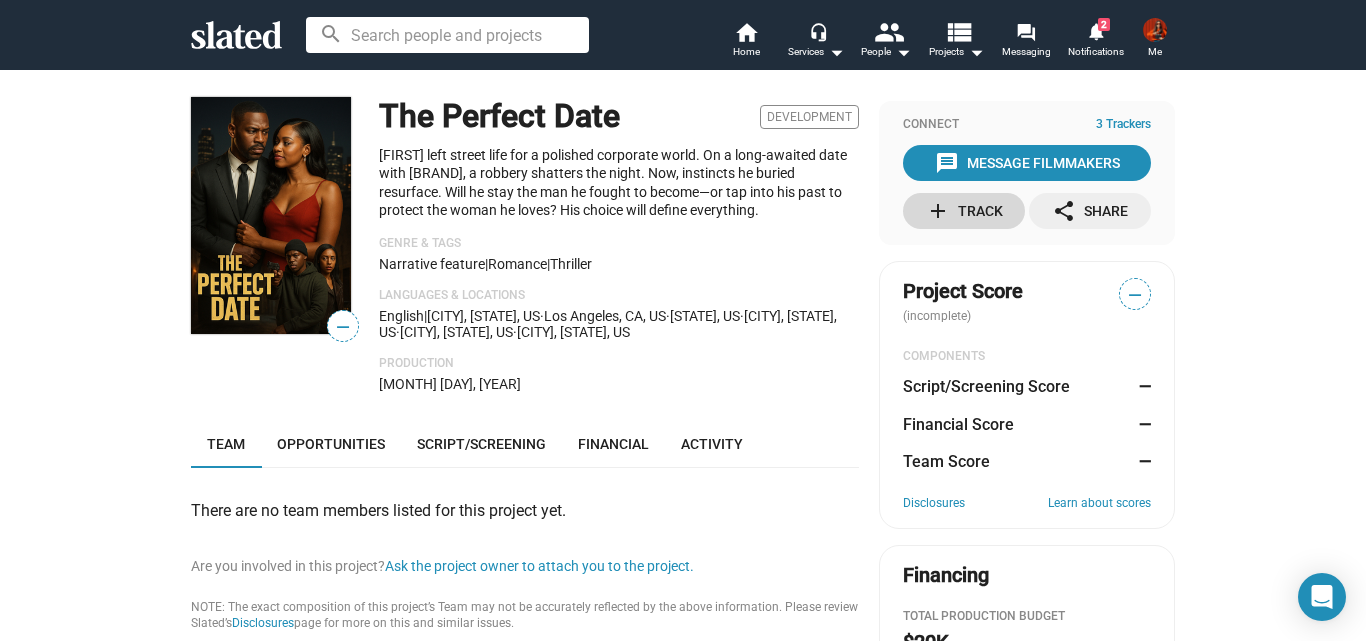 click on "add  Track" 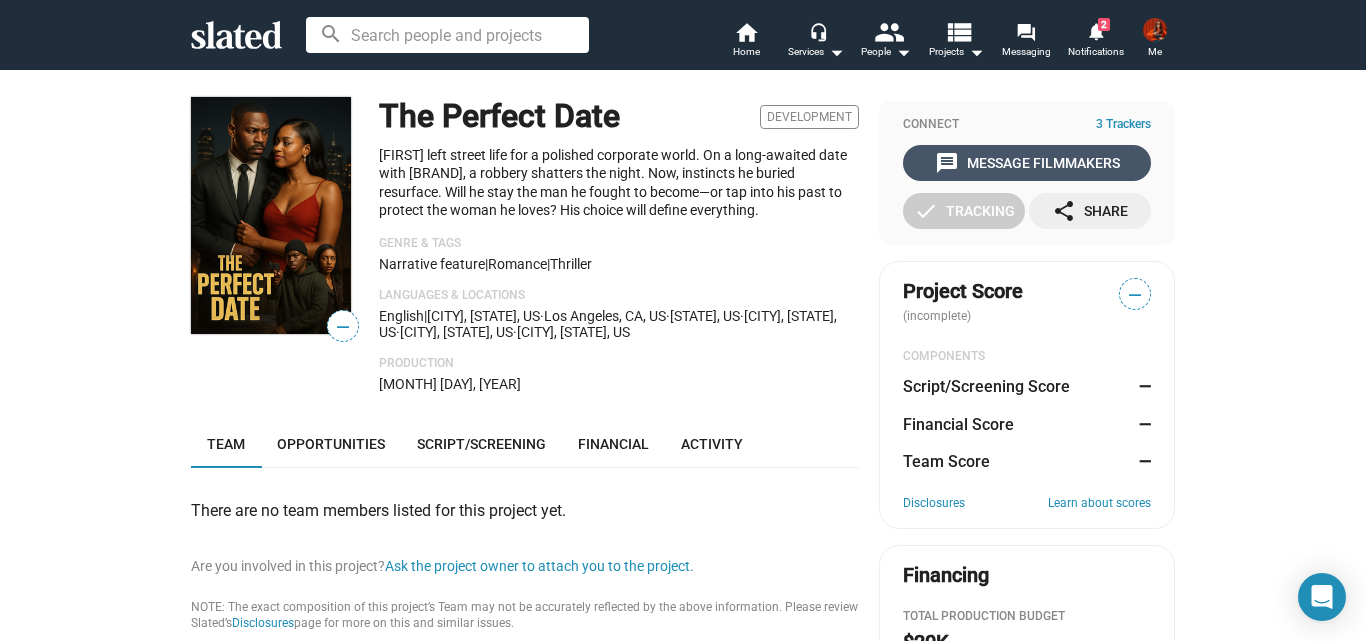 click on "message  Message Filmmakers" 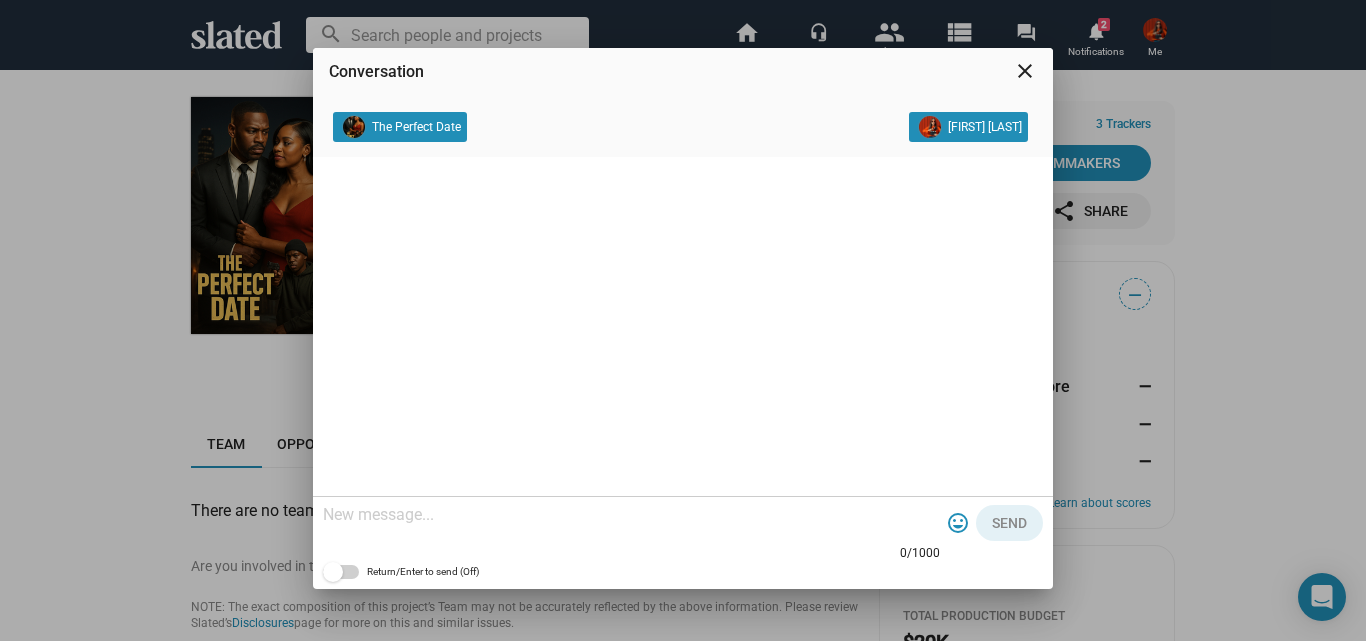 click at bounding box center [631, 515] 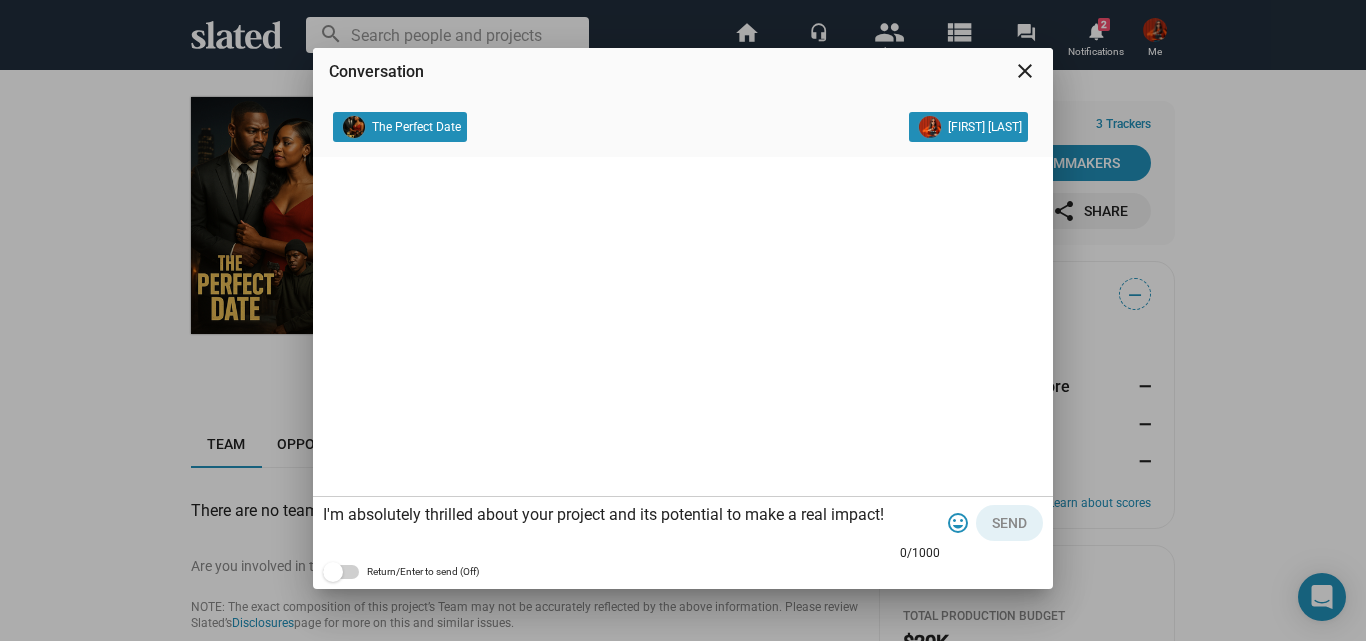 scroll, scrollTop: 59, scrollLeft: 0, axis: vertical 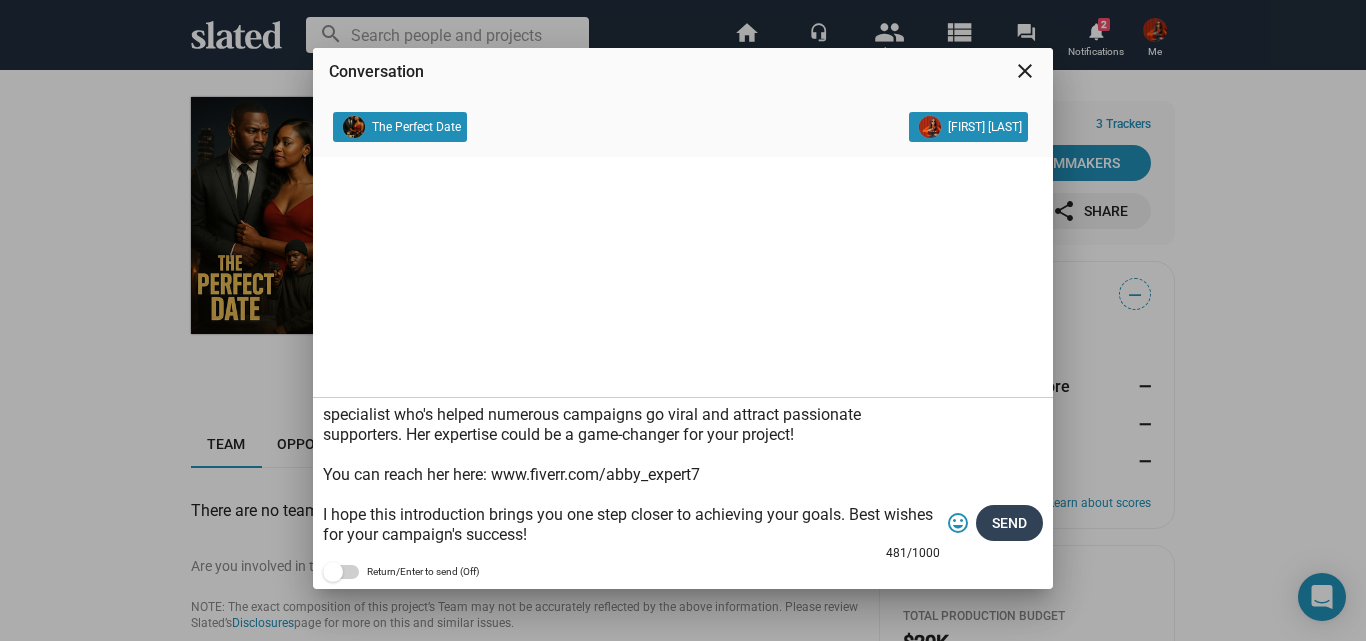 type on "I'm absolutely thrilled about your project and its potential to make a real impact! Although I'm not in a position to contribute financially right now, I'm eager to help in other meaningful ways. I'd like to connect you with Abby, a talented philanthropic specialist who's helped numerous campaigns go viral and attract passionate supporters. Her expertise could be a game-changer for your project!
You can reach her here: www.fiverr.com/abby_expert7
I hope this introduction brings you one step closer to achieving your goals. Best wishes for your campaign's success!" 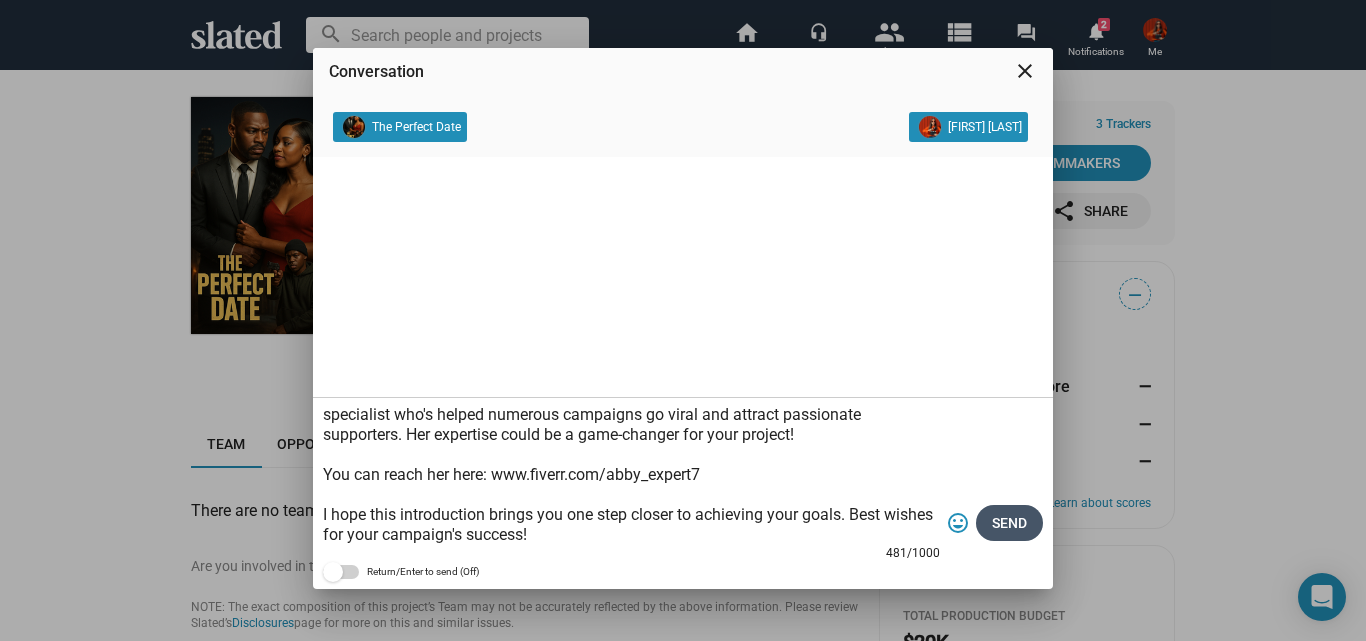 click on "Send" 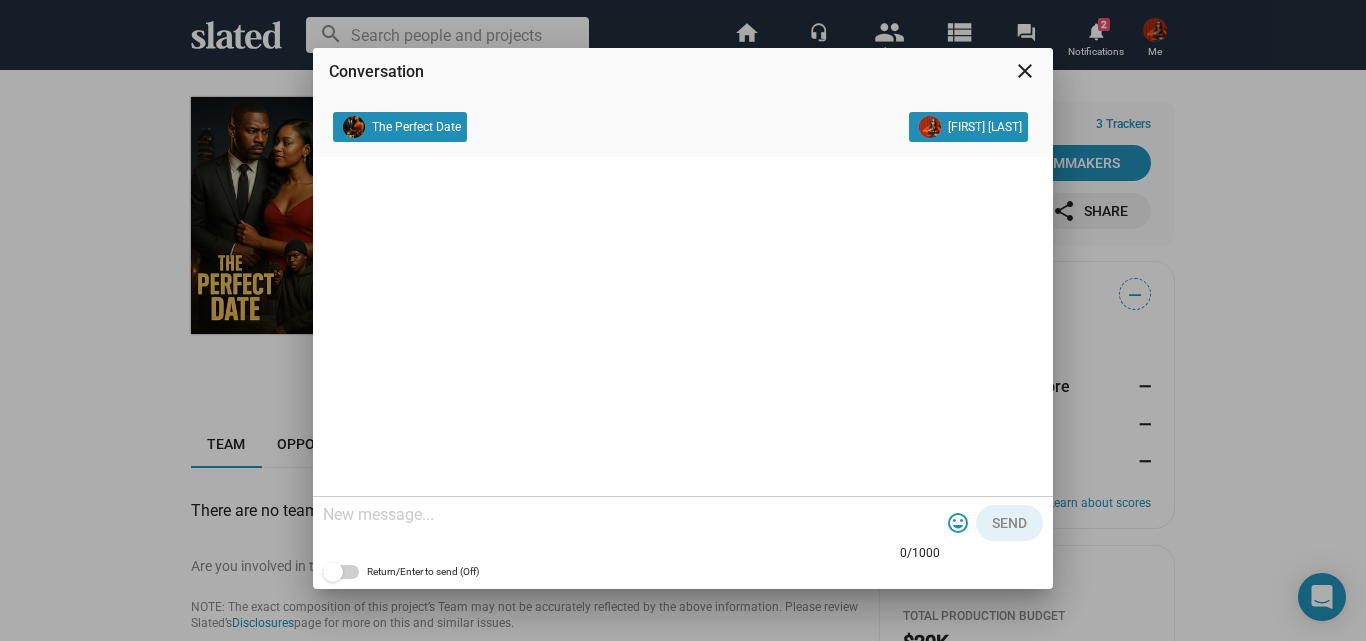 scroll, scrollTop: 0, scrollLeft: 0, axis: both 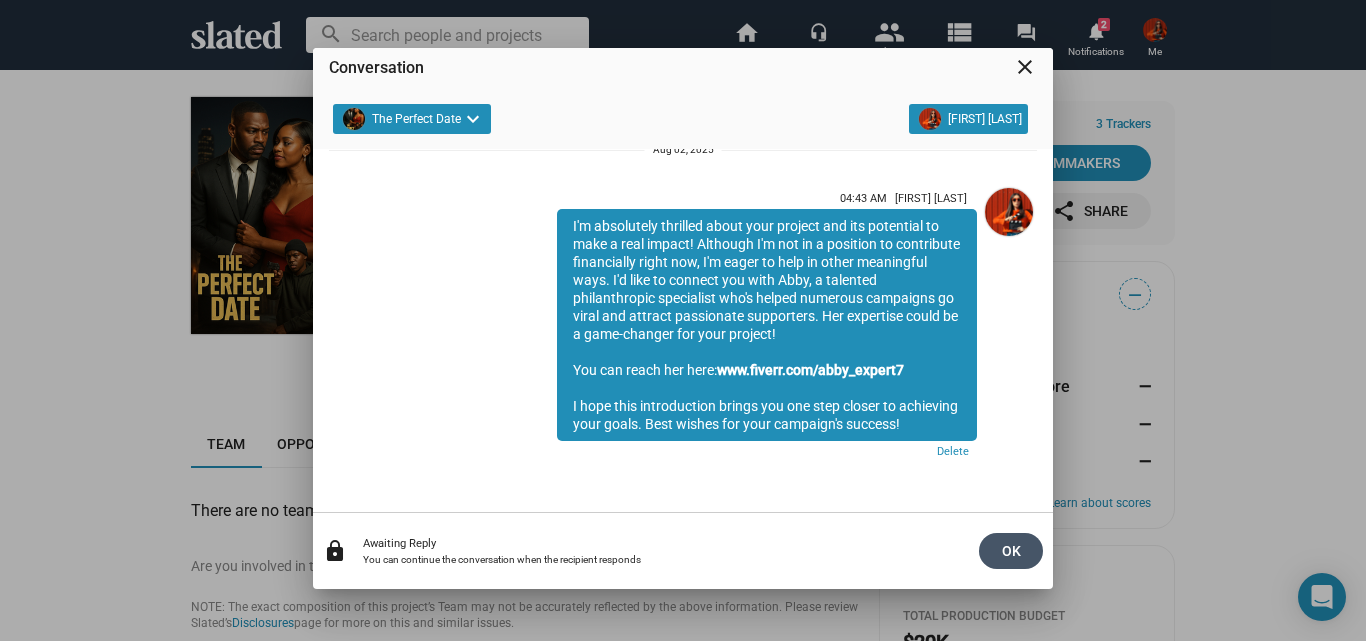 click on "OK" 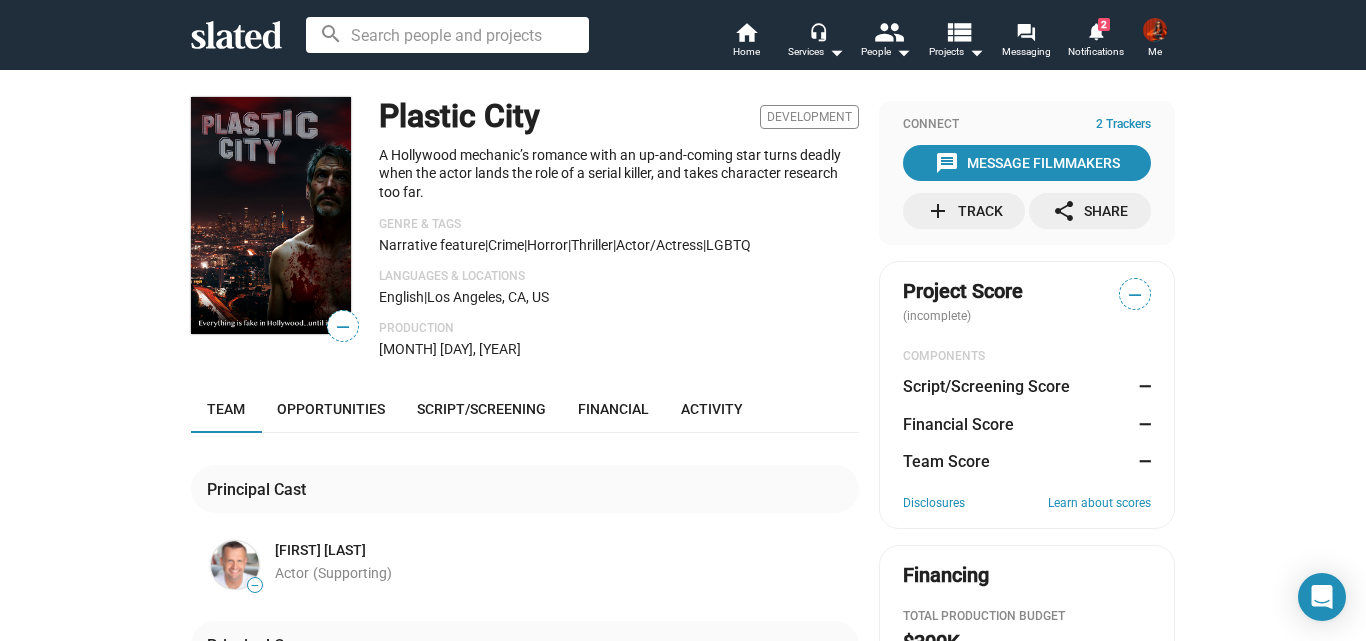 scroll, scrollTop: 0, scrollLeft: 0, axis: both 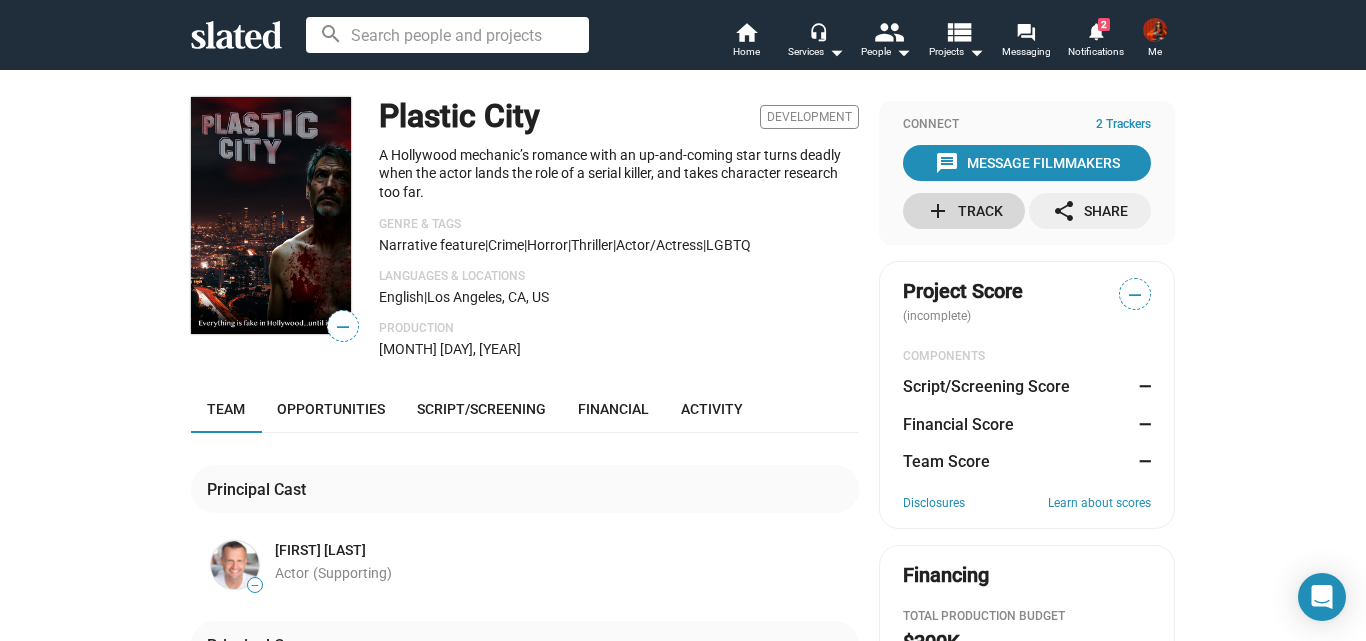click on "add  Track" 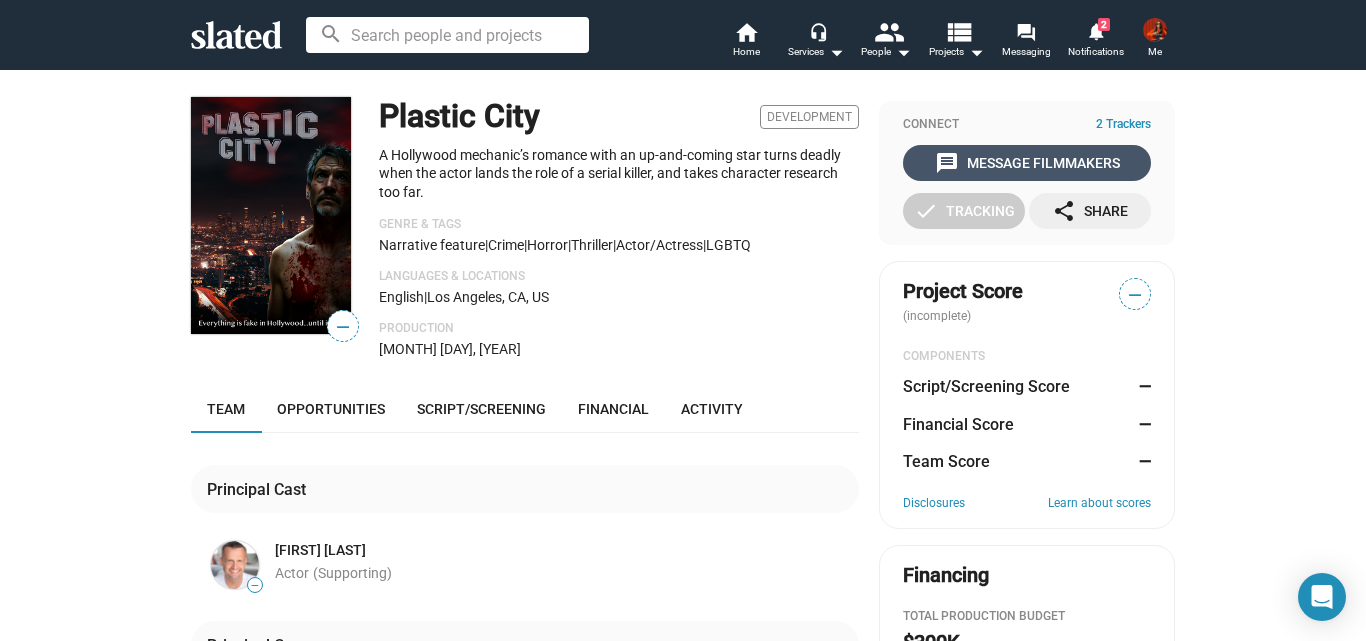 click on "message  Message Filmmakers" 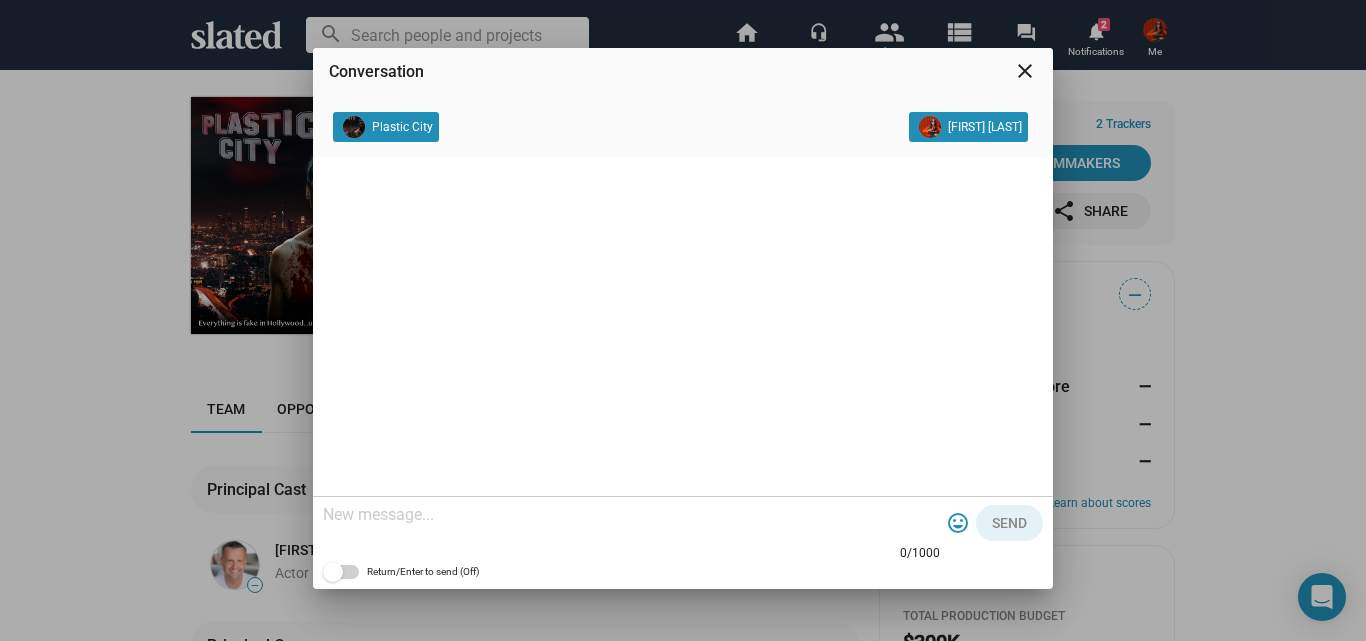 click at bounding box center [631, 515] 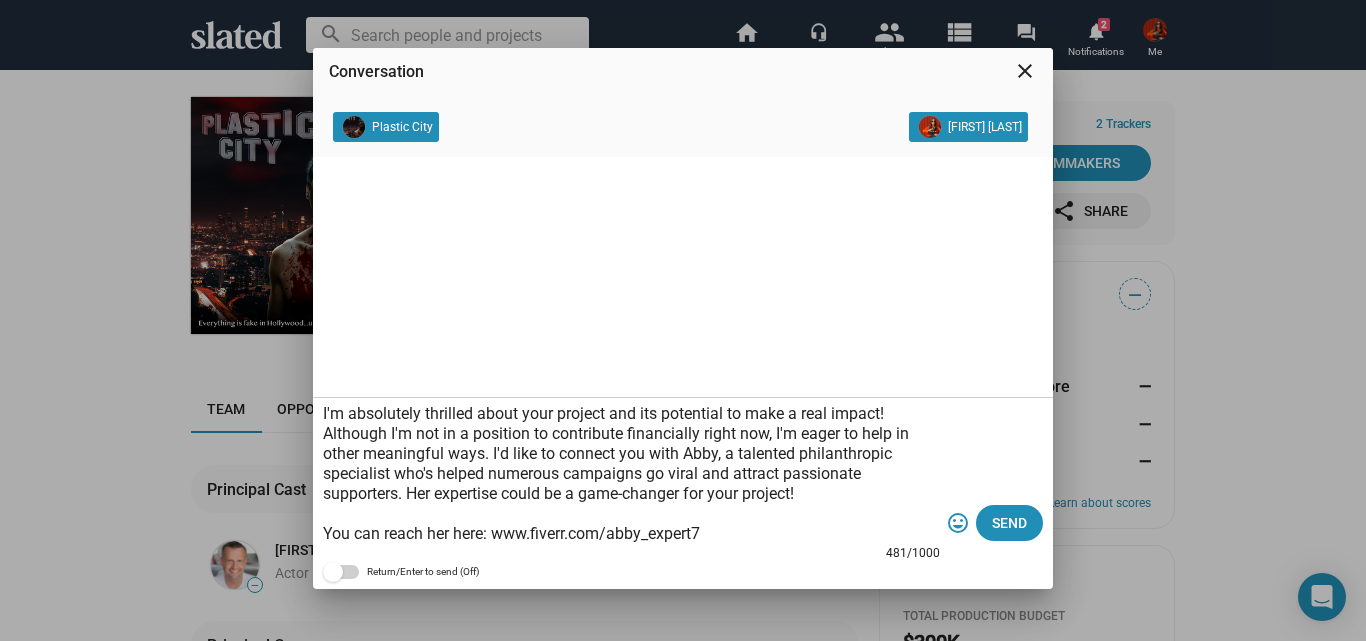 scroll, scrollTop: 59, scrollLeft: 0, axis: vertical 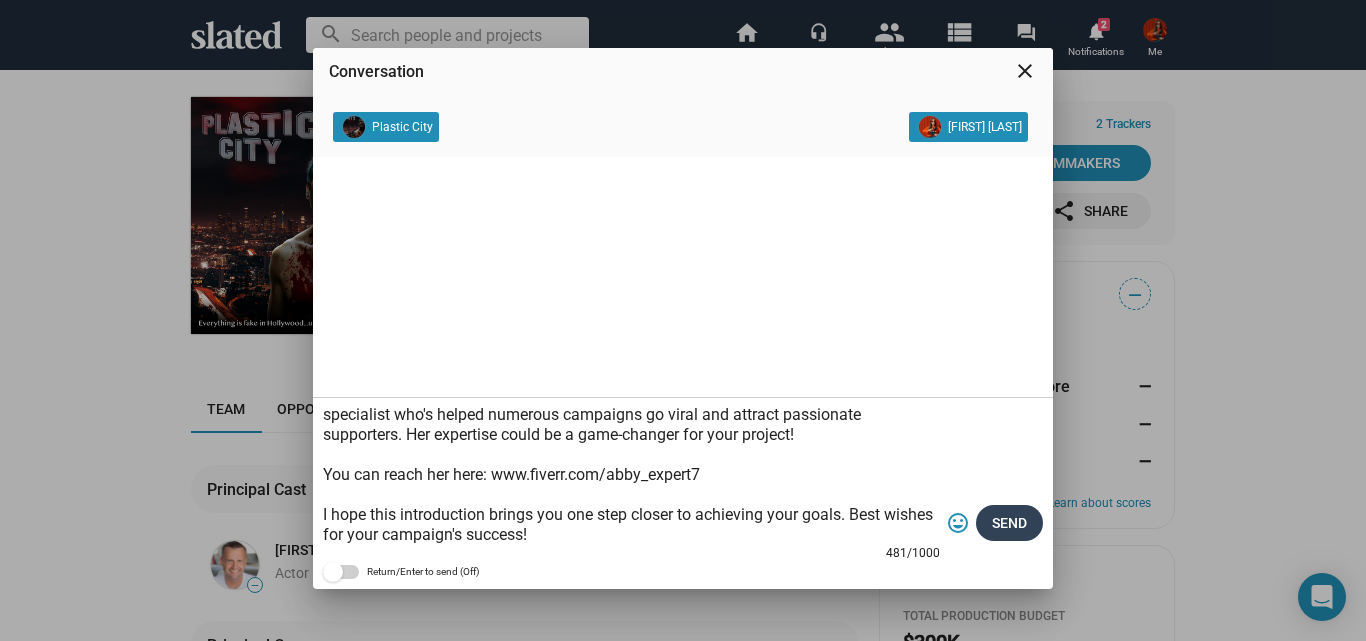 type on "I'm absolutely thrilled about your project and its potential to make a real impact! Although I'm not in a position to contribute financially right now, I'm eager to help in other meaningful ways. I'd like to connect you with Abby, a talented philanthropic specialist who's helped numerous campaigns go viral and attract passionate supporters. Her expertise could be a game-changer for your project!
You can reach her here: www.fiverr.com/abby_expert7
I hope this introduction brings you one step closer to achieving your goals. Best wishes for your campaign's success!" 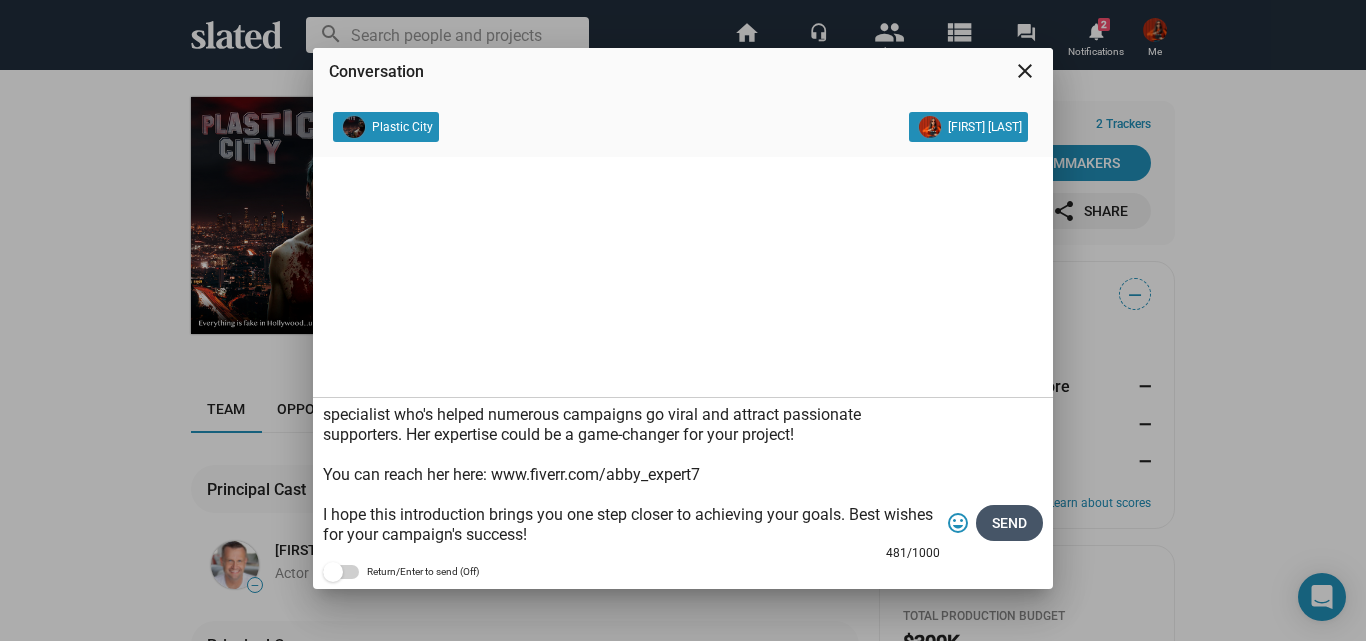click on "Send" 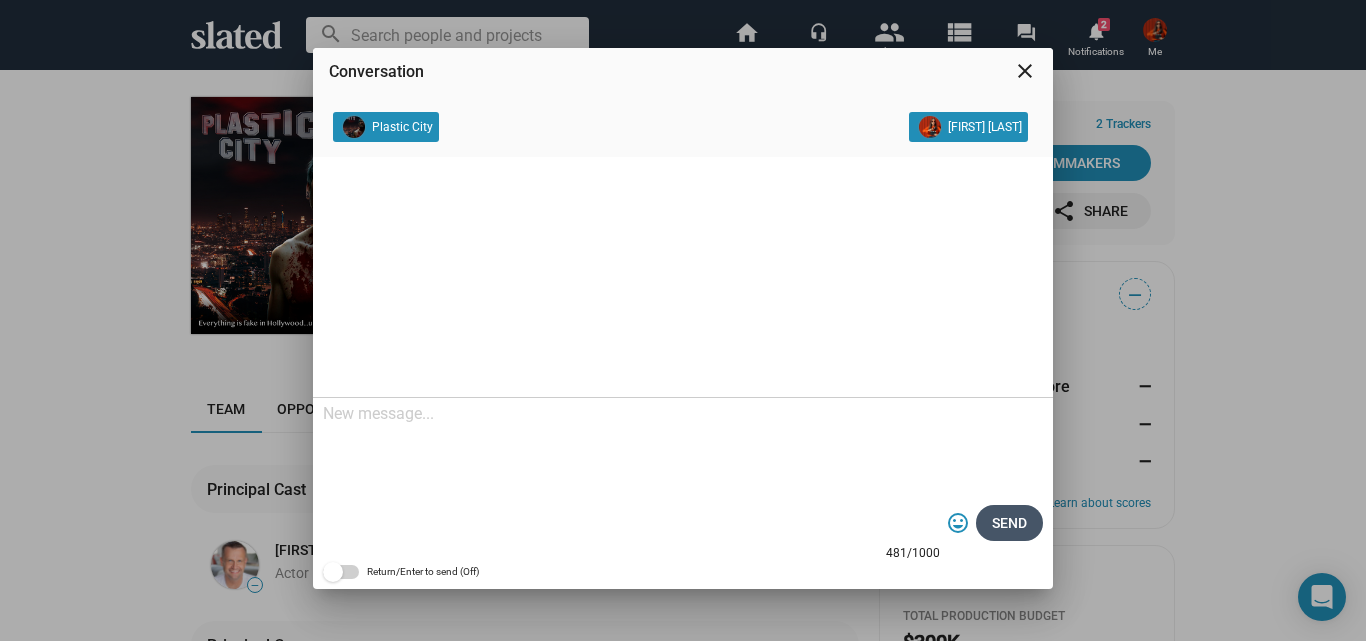 scroll, scrollTop: 0, scrollLeft: 0, axis: both 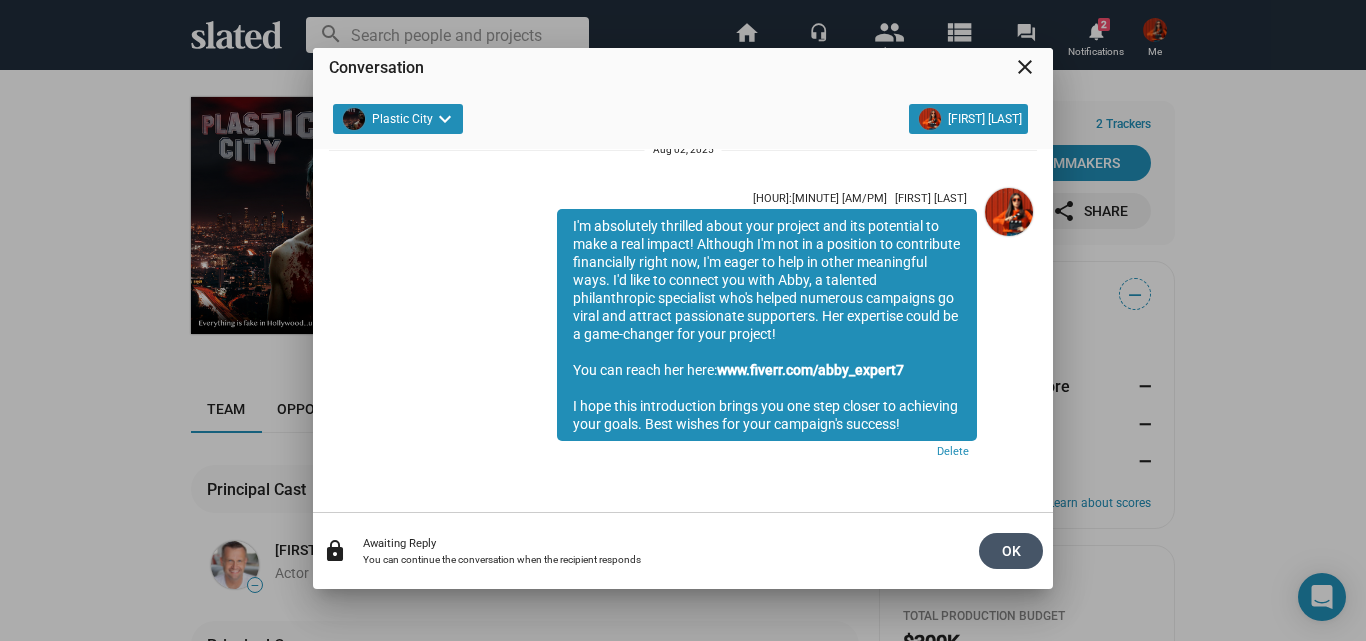click on "OK" 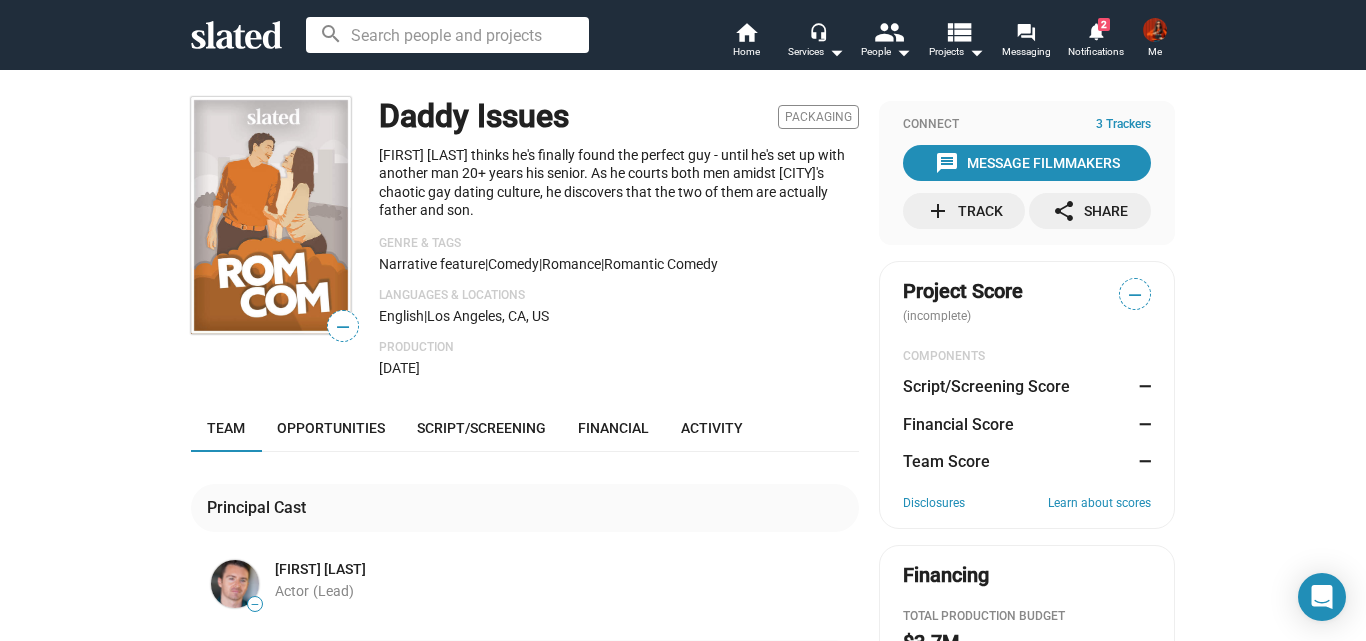 scroll, scrollTop: 0, scrollLeft: 0, axis: both 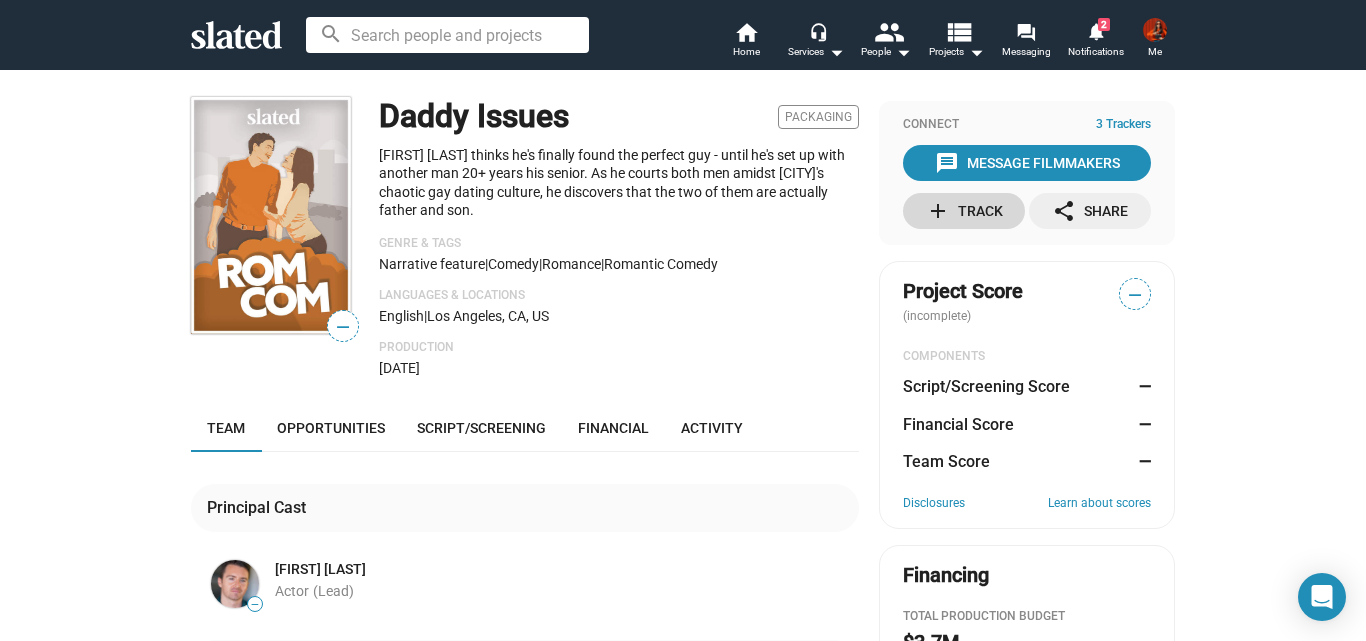 click on "add" 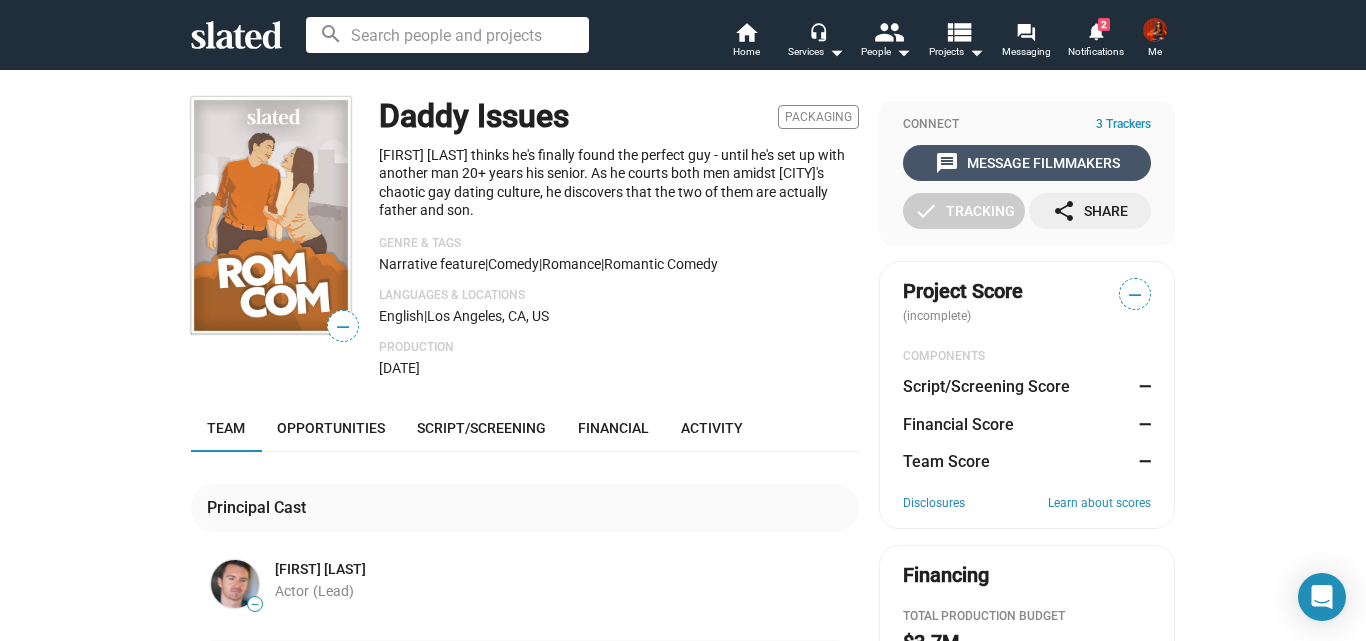 click on "message  Message Filmmakers" 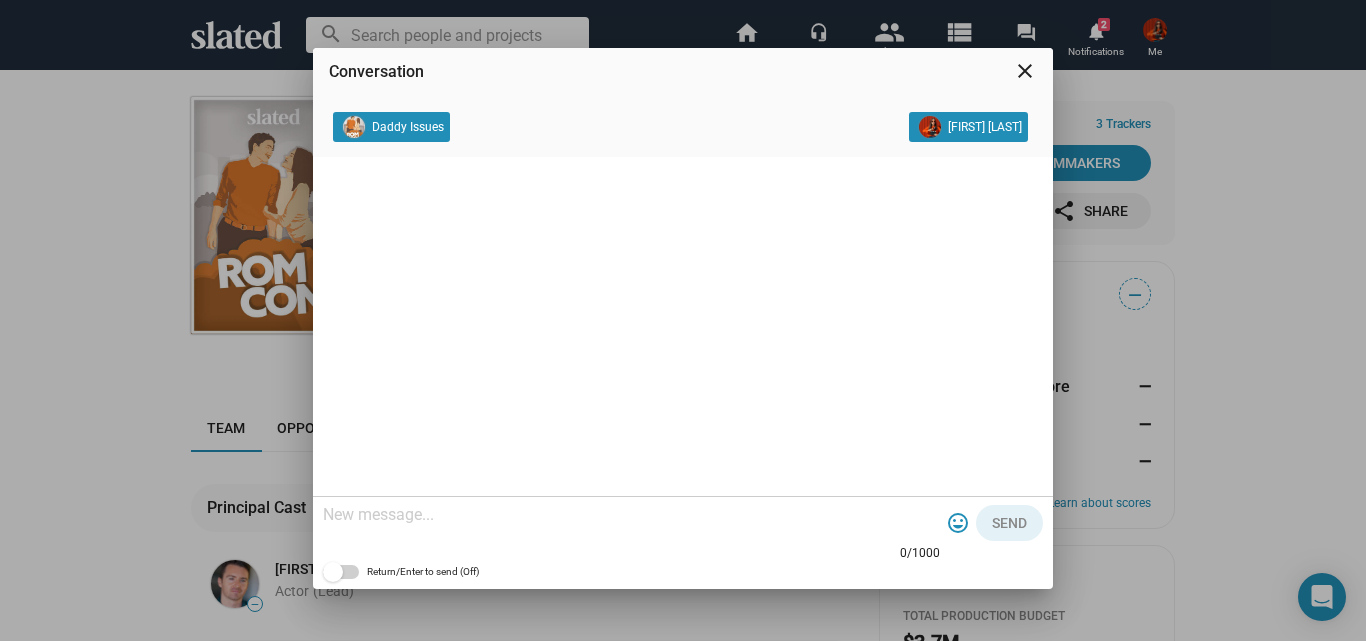 click at bounding box center [631, 515] 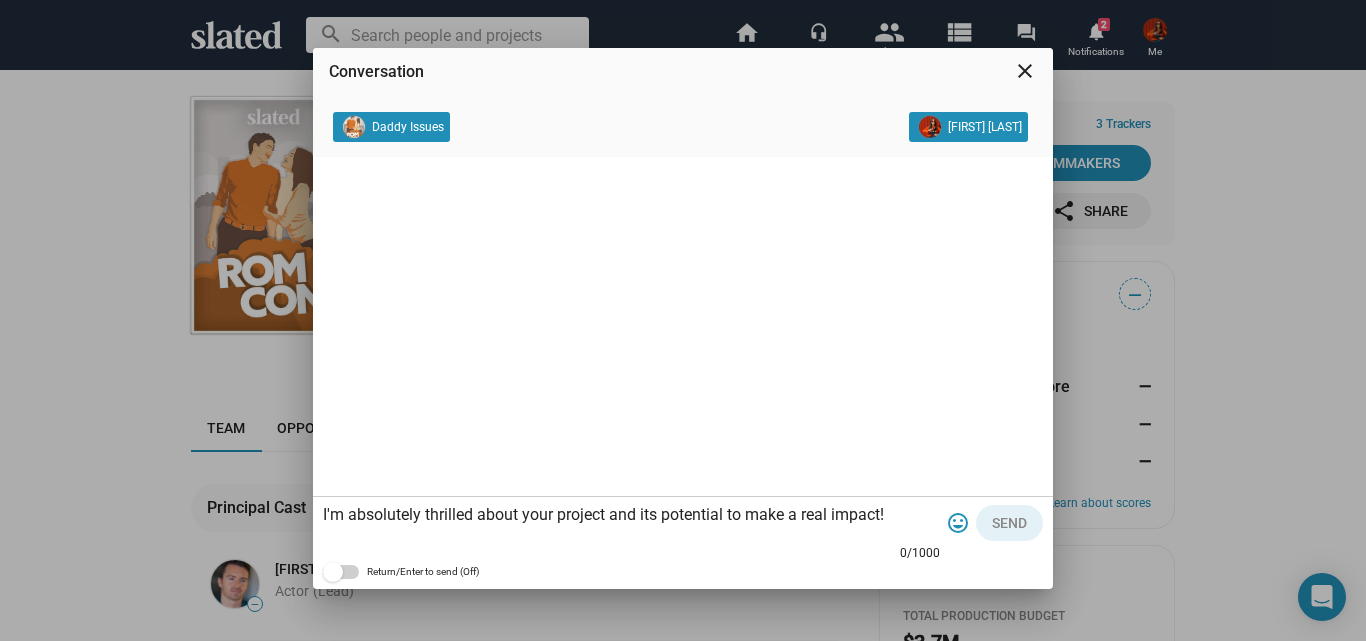 scroll, scrollTop: 59, scrollLeft: 0, axis: vertical 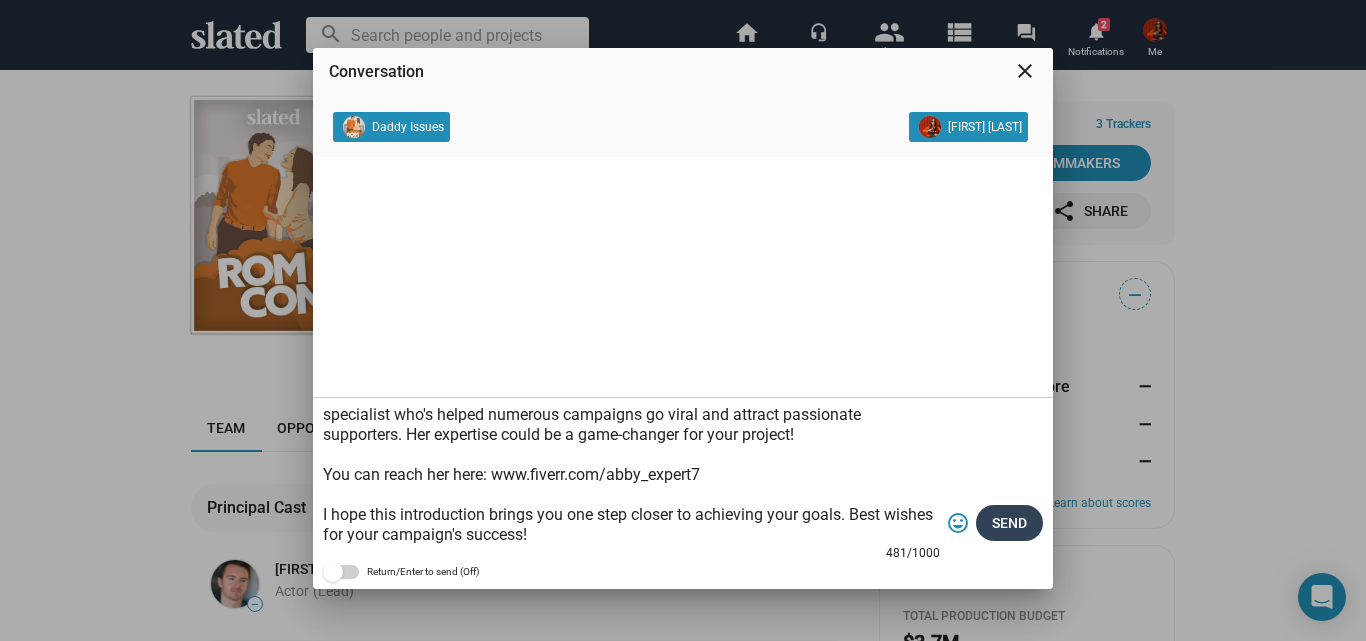 type on "I'm absolutely thrilled about your project and its potential to make a real impact! Although I'm not in a position to contribute financially right now, I'm eager to help in other meaningful ways. I'd like to connect you with Abby, a talented philanthropic specialist who's helped numerous campaigns go viral and attract passionate supporters. Her expertise could be a game-changer for your project!
You can reach her here: www.fiverr.com/abby_expert7
I hope this introduction brings you one step closer to achieving your goals. Best wishes for your campaign's success!" 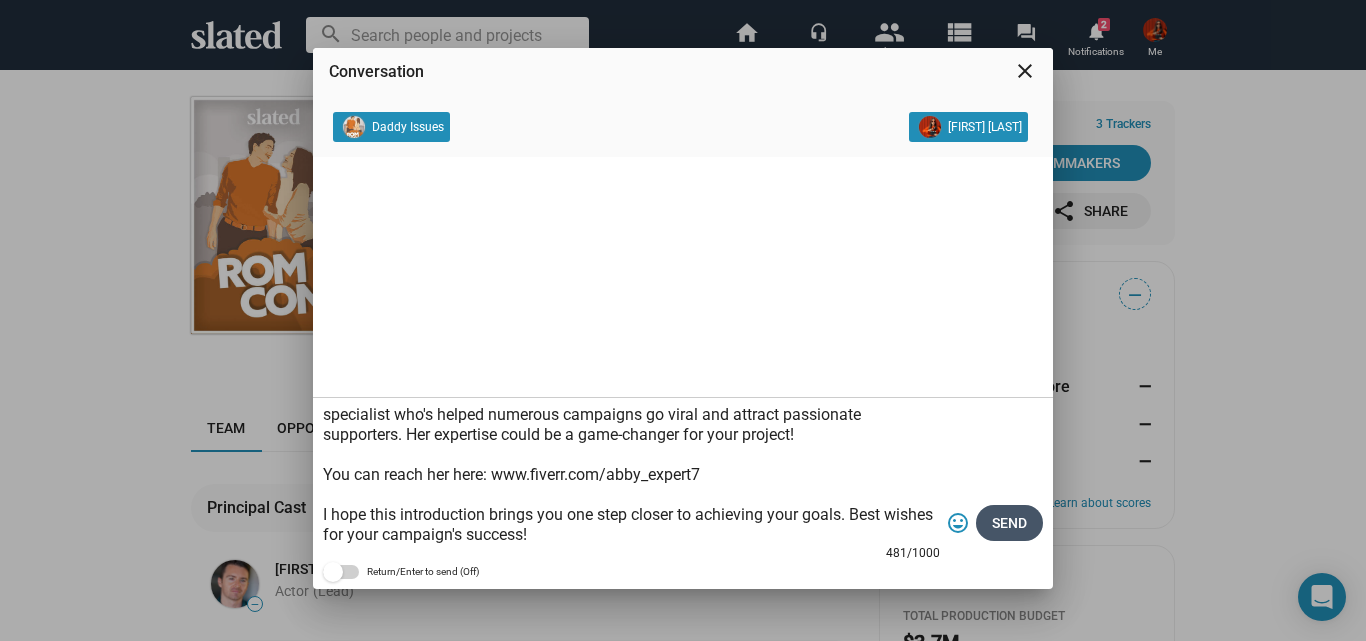 click on "Send" 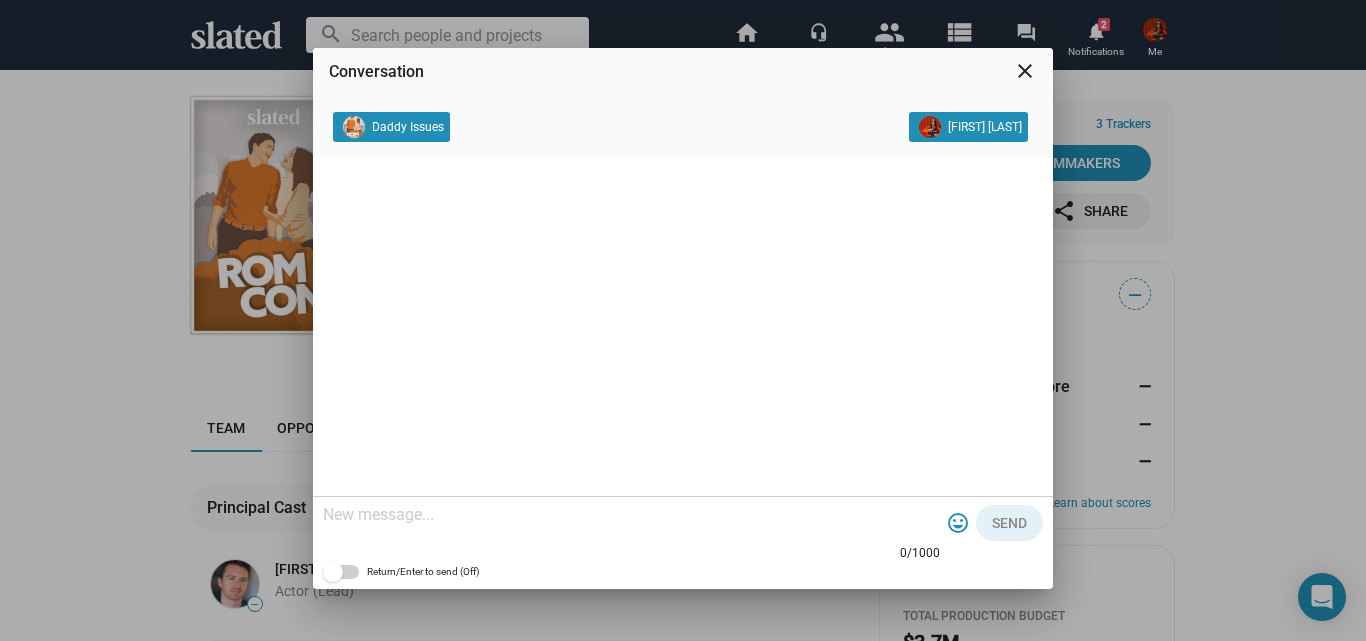 scroll, scrollTop: 0, scrollLeft: 0, axis: both 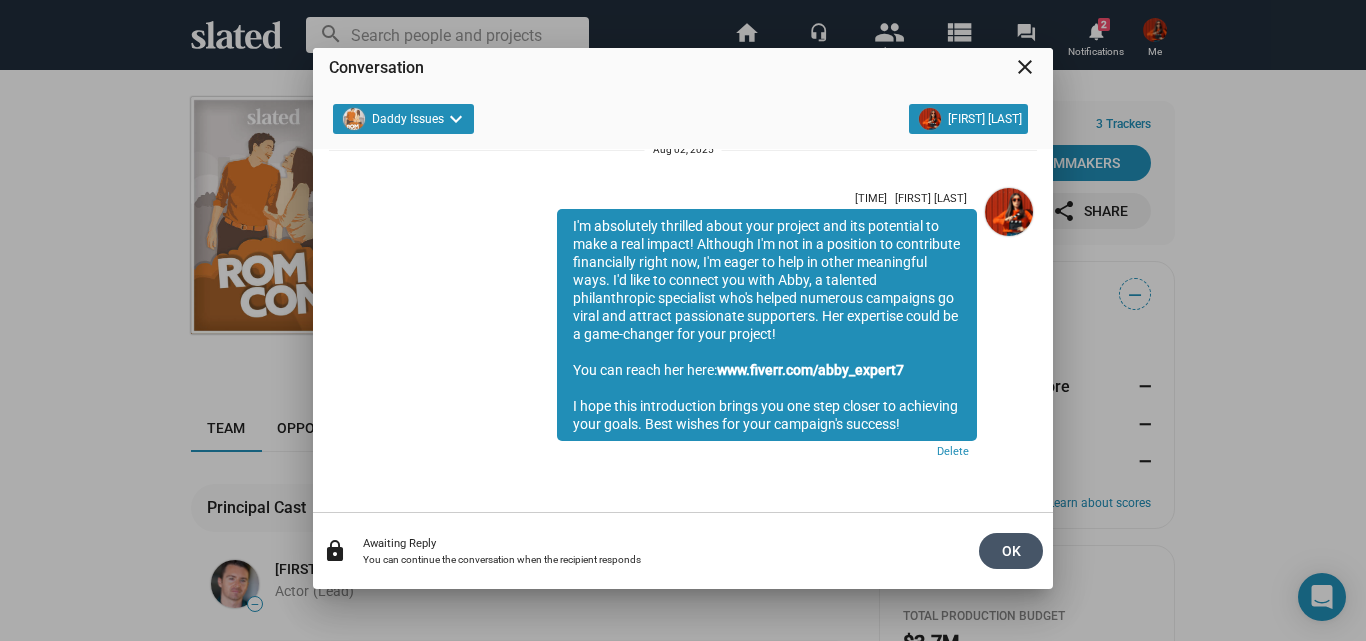 click on "OK" 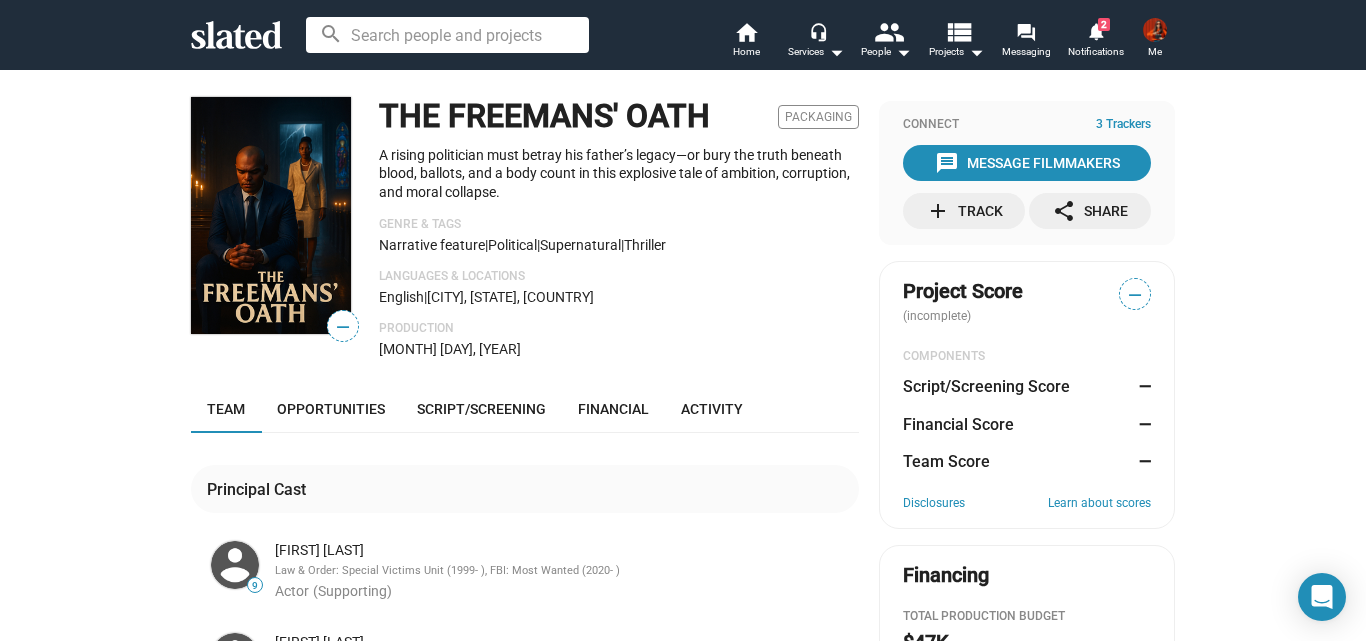 scroll, scrollTop: 0, scrollLeft: 0, axis: both 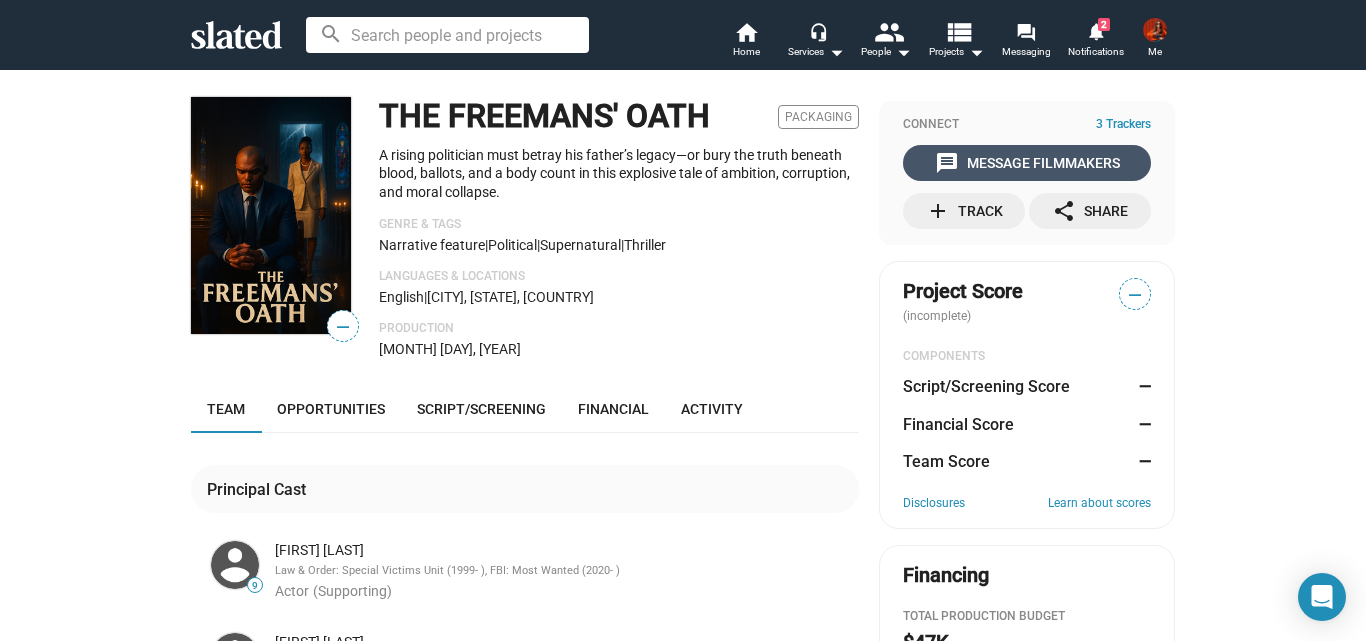 click on "message  Message Filmmakers" 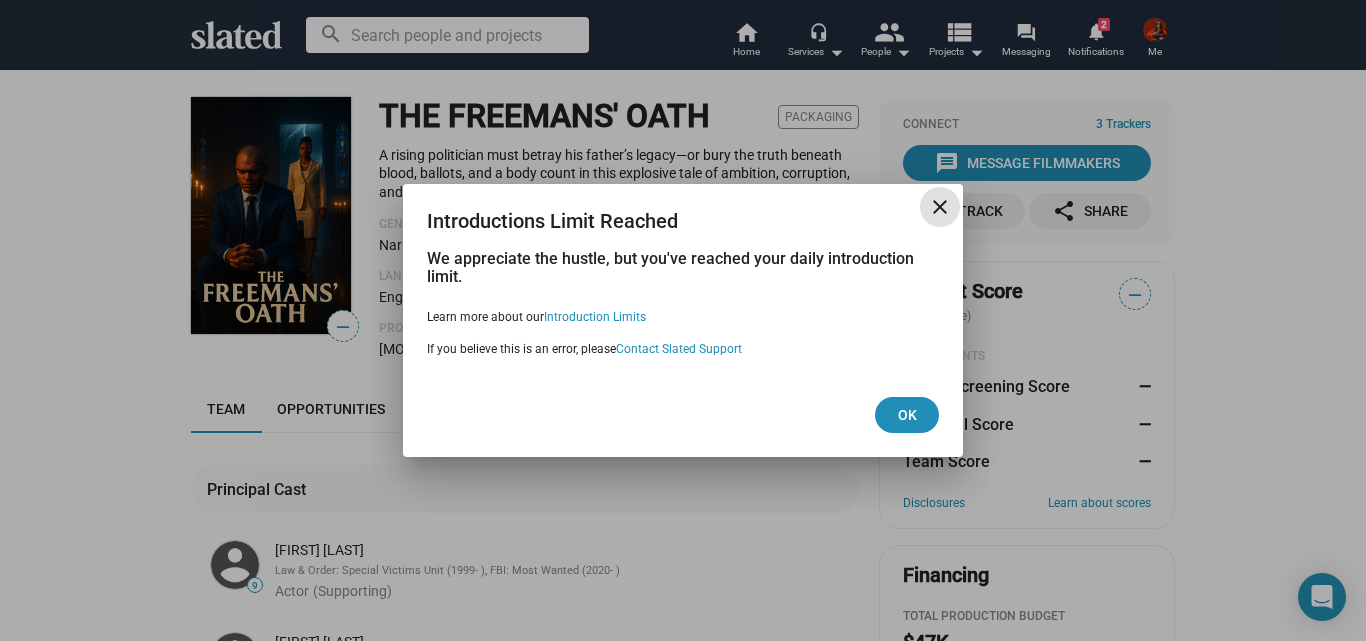 click on "close" at bounding box center [940, 207] 